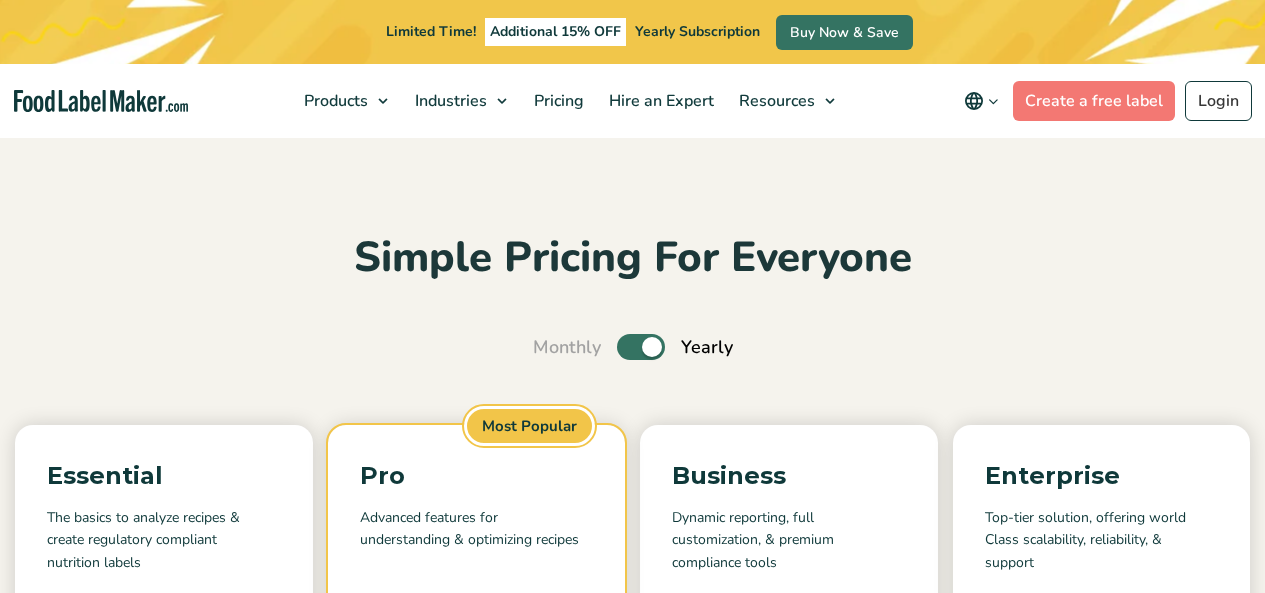 scroll, scrollTop: 80, scrollLeft: 0, axis: vertical 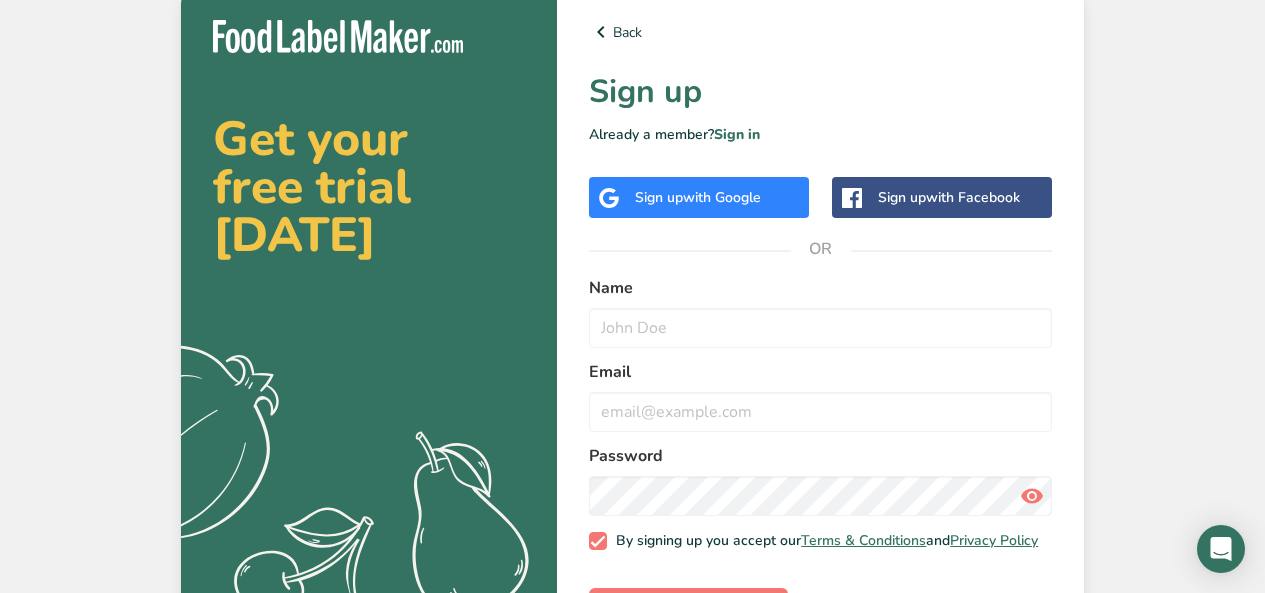 click on "Sign up  with Google" at bounding box center (699, 197) 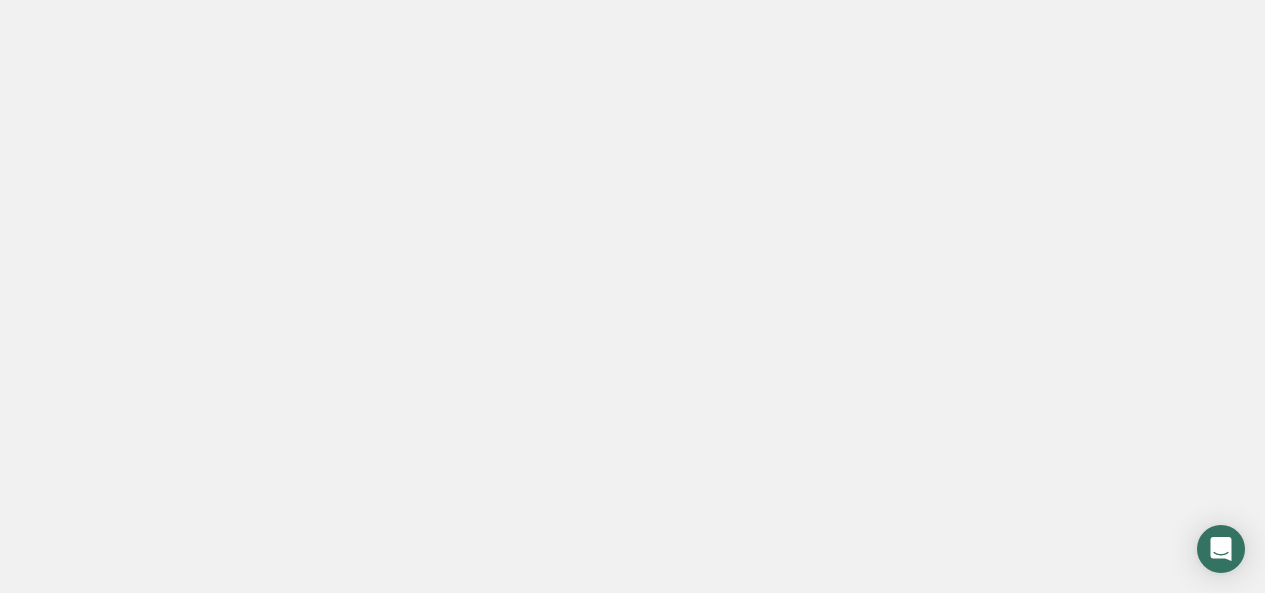 scroll, scrollTop: 0, scrollLeft: 0, axis: both 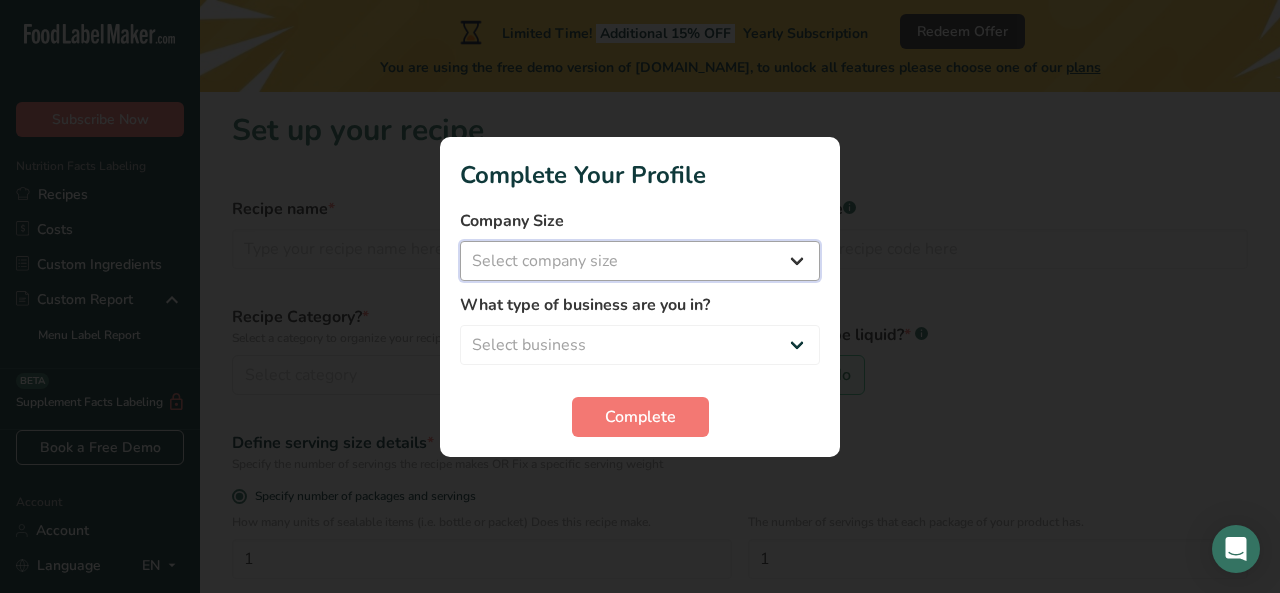 click on "Select company size
Fewer than 10 Employees
10 to 50 Employees
51 to 500 Employees
Over 500 Employees" at bounding box center (640, 261) 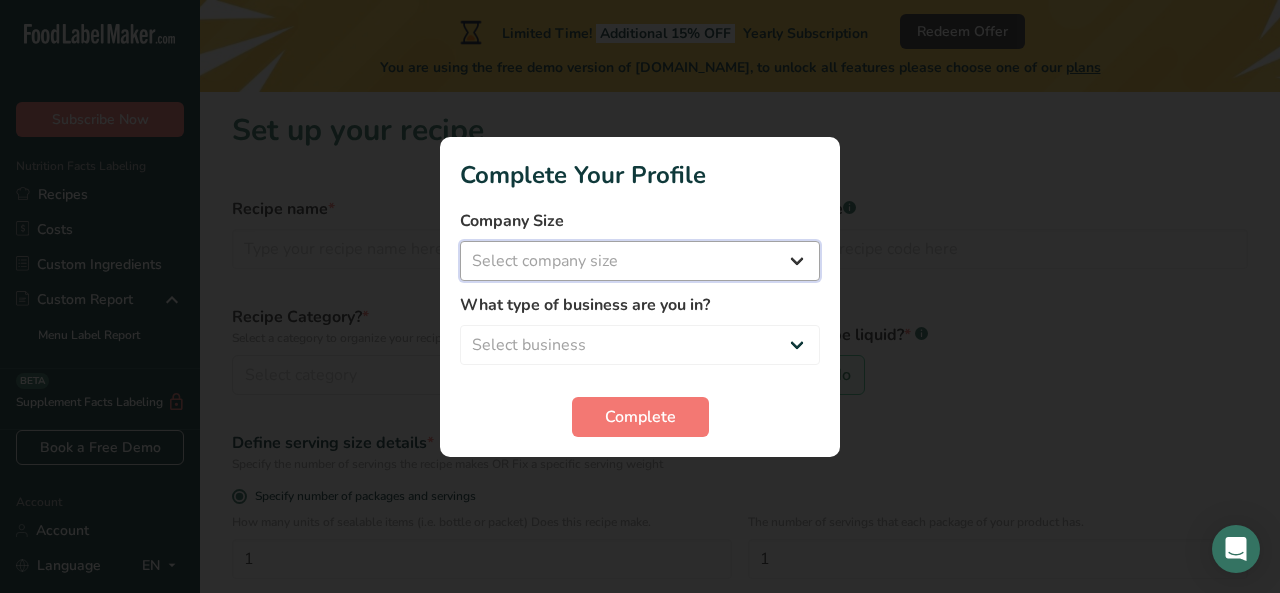 select on "1" 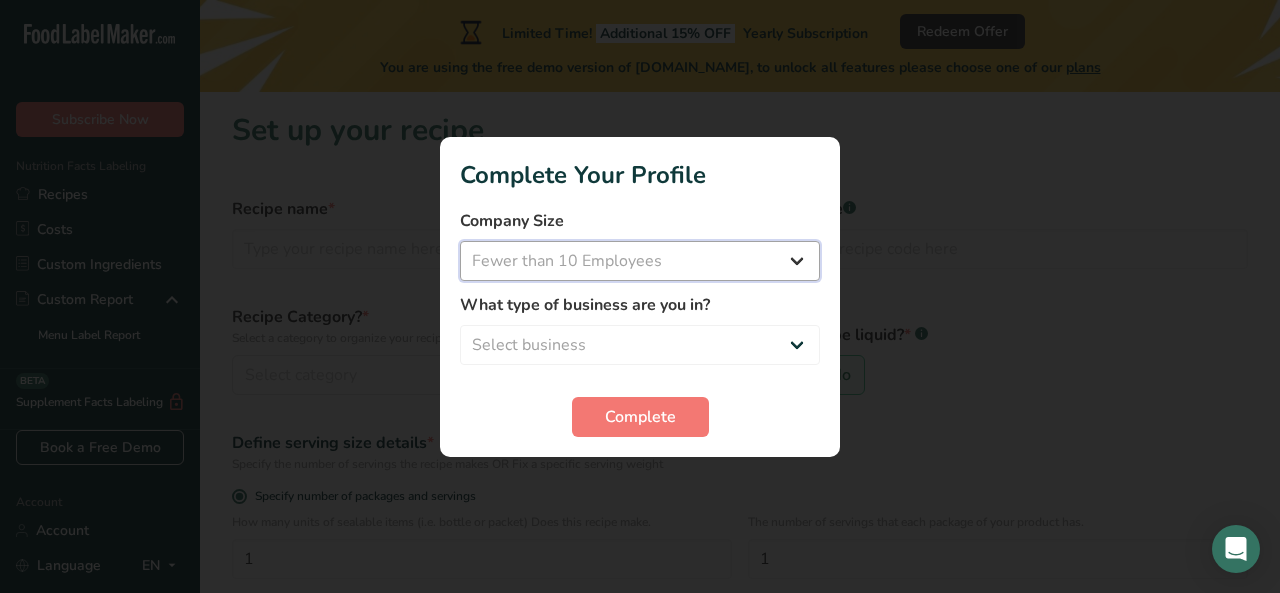 click on "Select company size
Fewer than 10 Employees
10 to 50 Employees
51 to 500 Employees
Over 500 Employees" at bounding box center [640, 261] 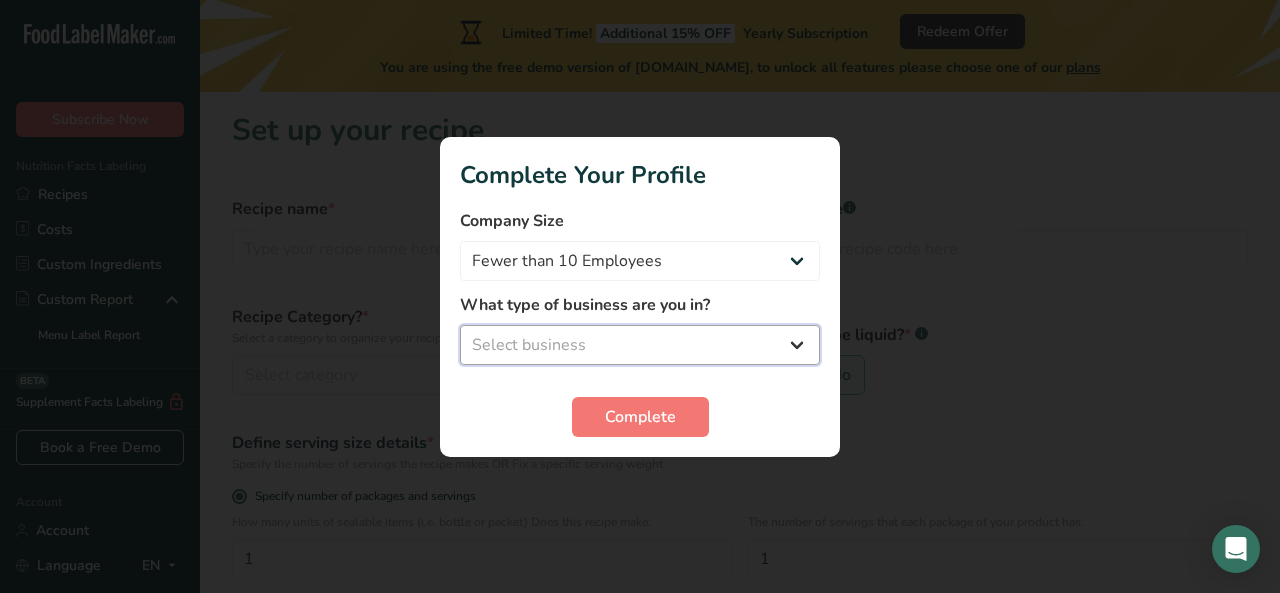 click on "Select business
Packaged Food Manufacturer
Restaurant & Cafe
Bakery
Meal Plans & Catering Company
Nutritionist
Food Blogger
Personal Trainer
Other" at bounding box center [640, 345] 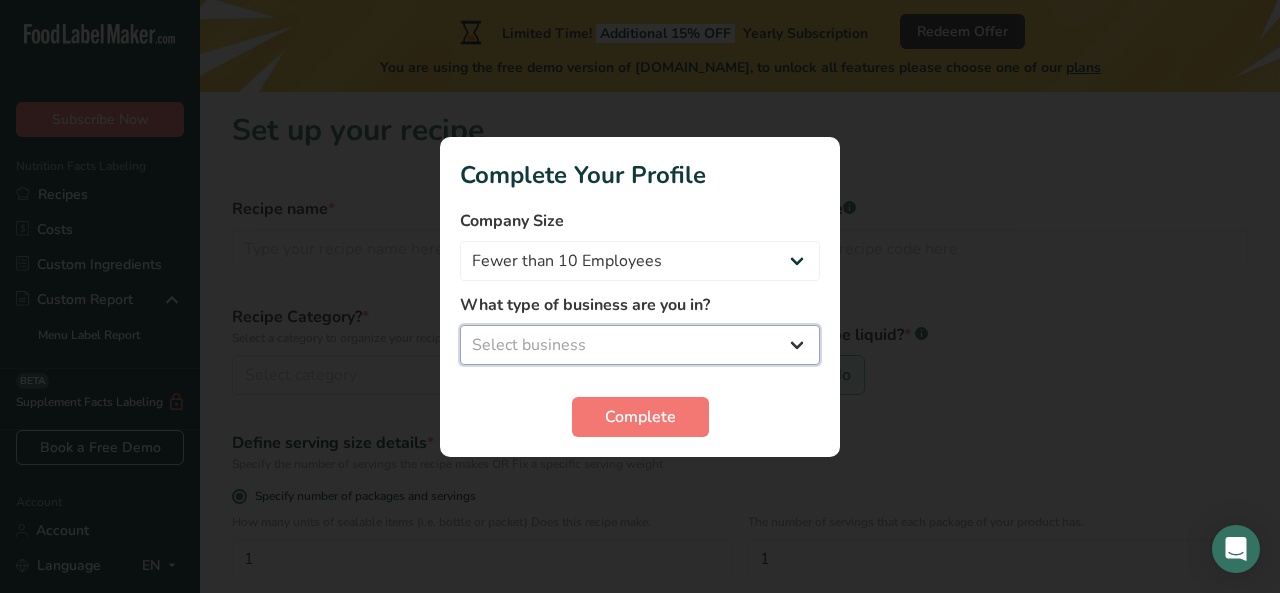 select on "1" 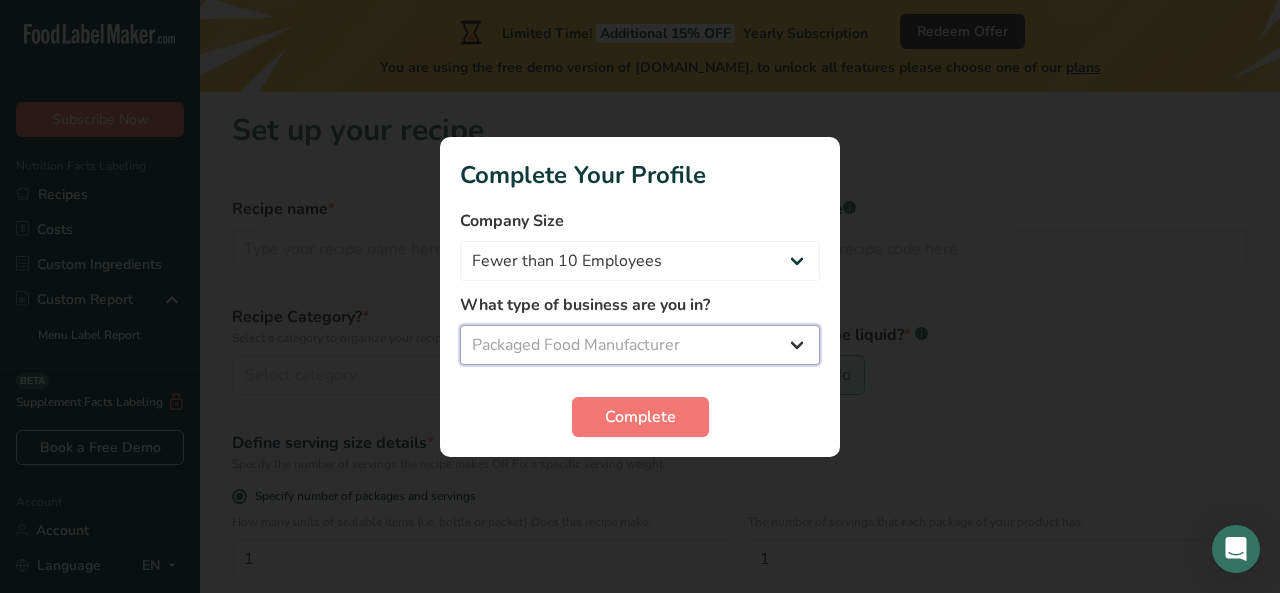 click on "Select business
Packaged Food Manufacturer
Restaurant & Cafe
Bakery
Meal Plans & Catering Company
Nutritionist
Food Blogger
Personal Trainer
Other" at bounding box center (640, 345) 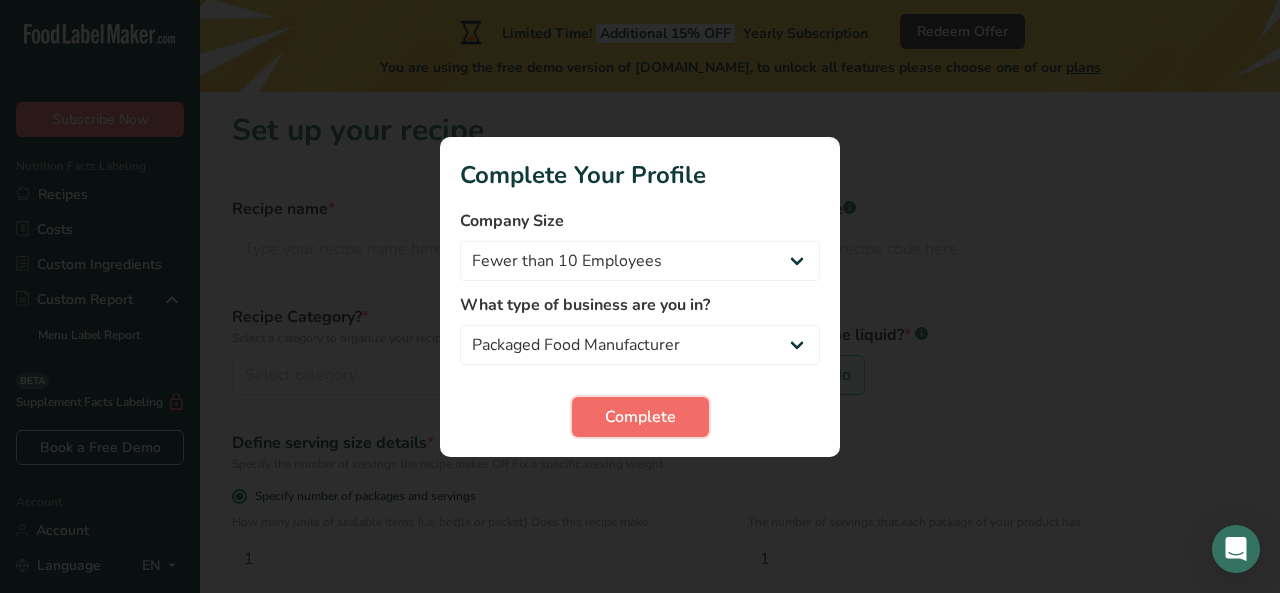 click on "Complete" at bounding box center [640, 417] 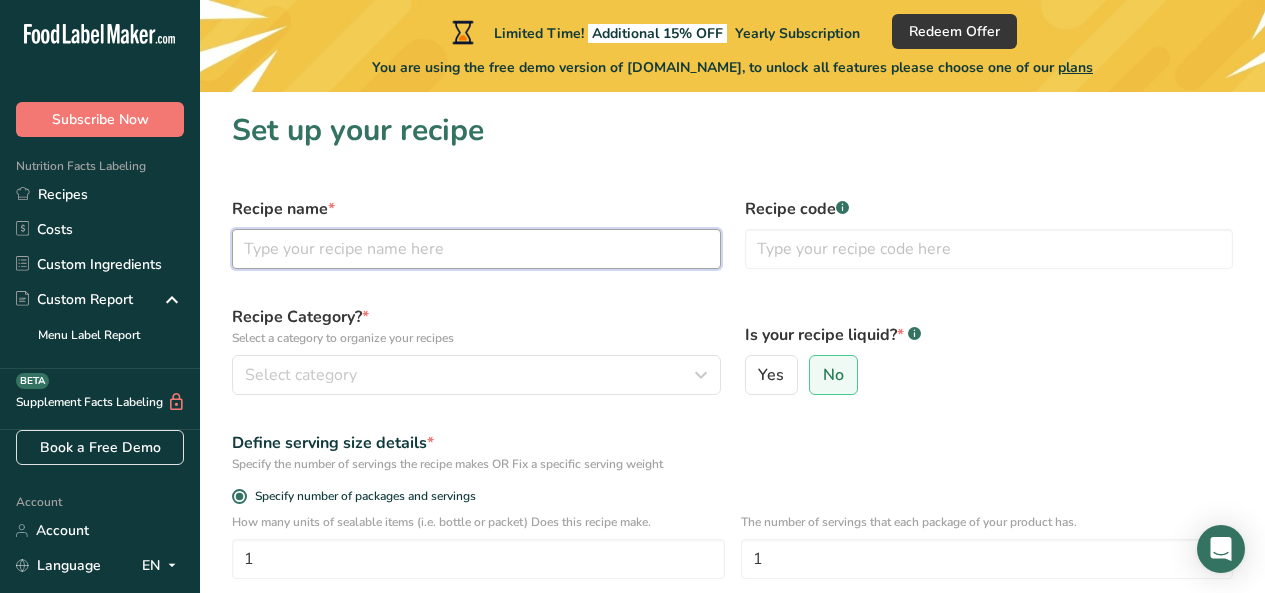 click at bounding box center [476, 249] 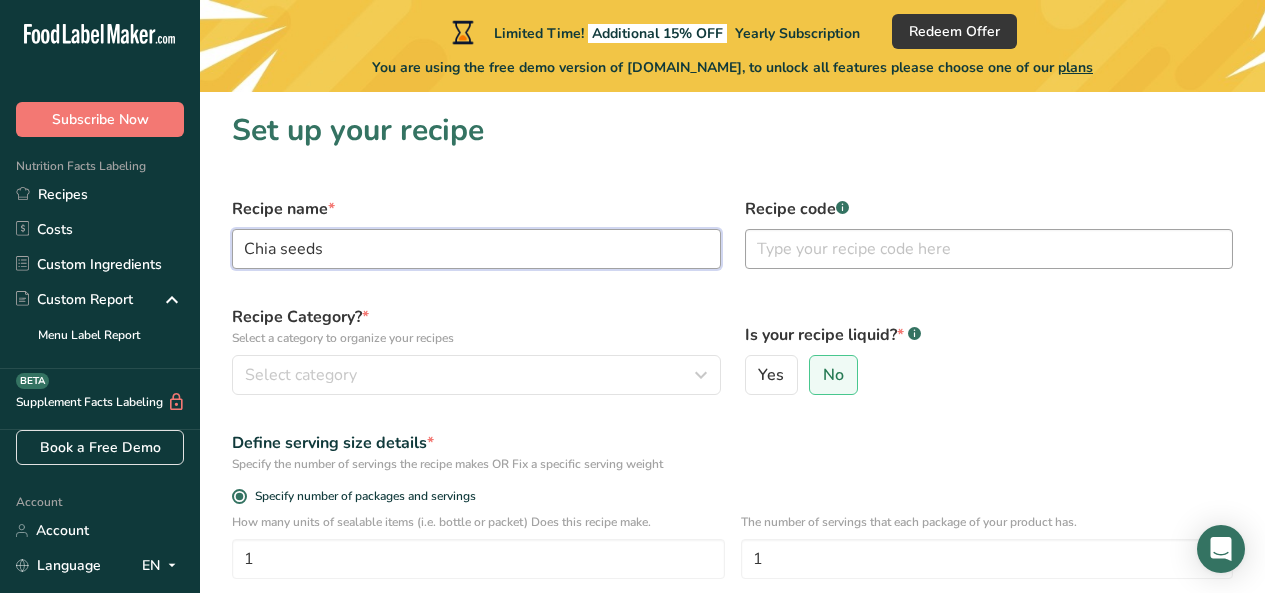 type on "Chia seeds" 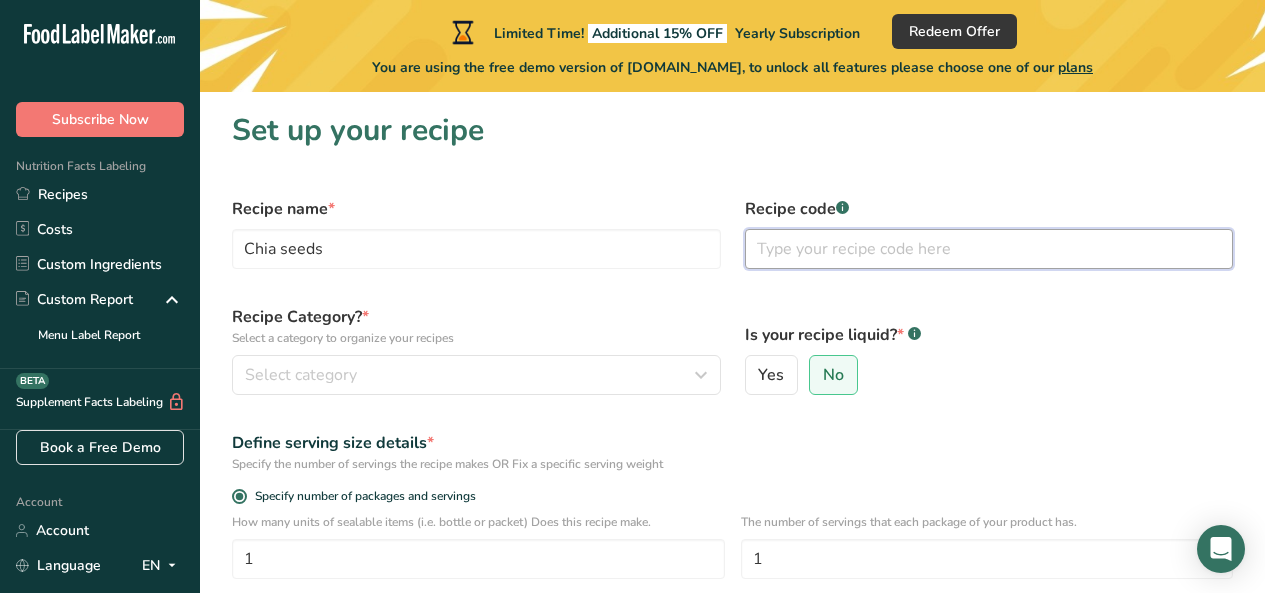 click at bounding box center [989, 249] 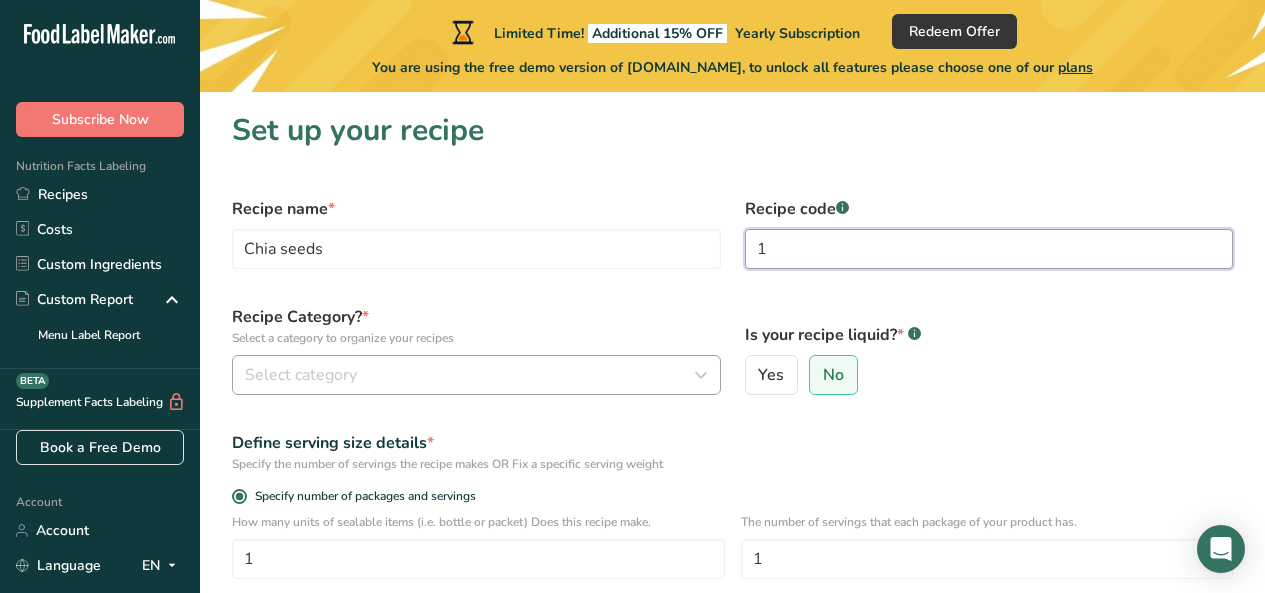 type on "1" 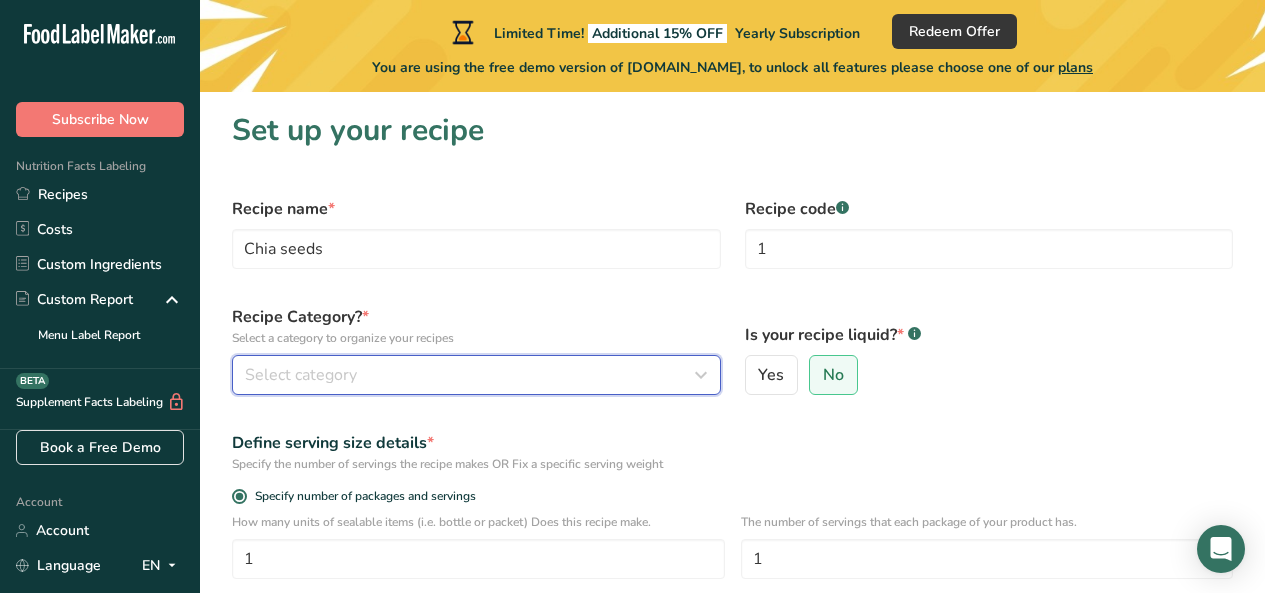 click on "Select category" at bounding box center [470, 375] 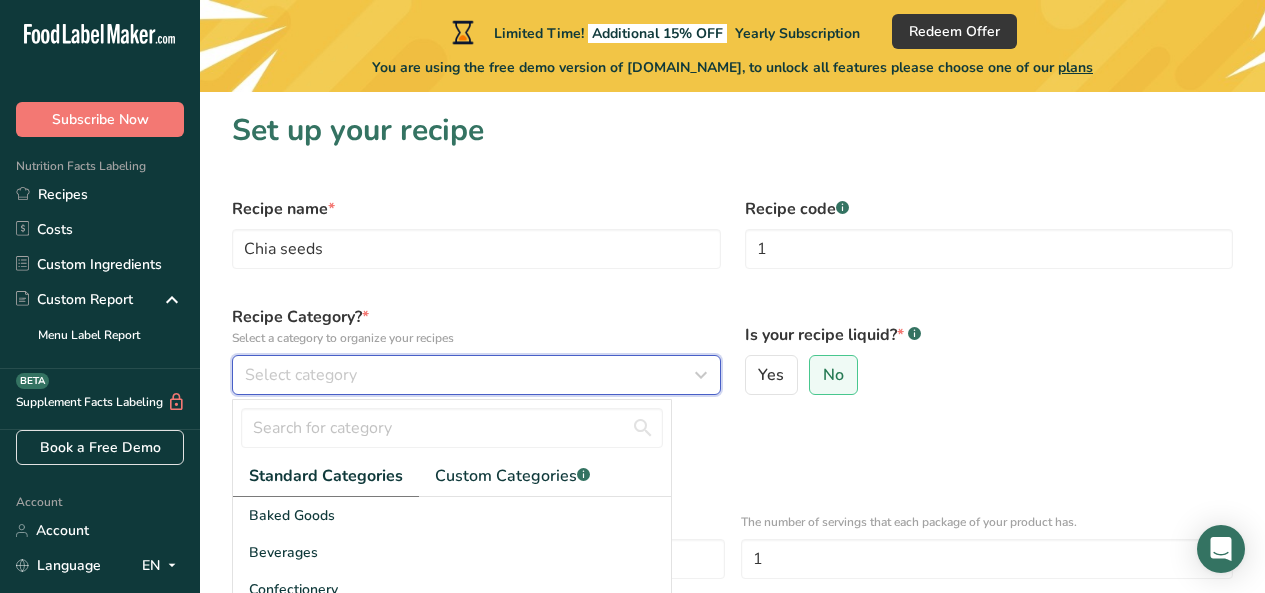 type 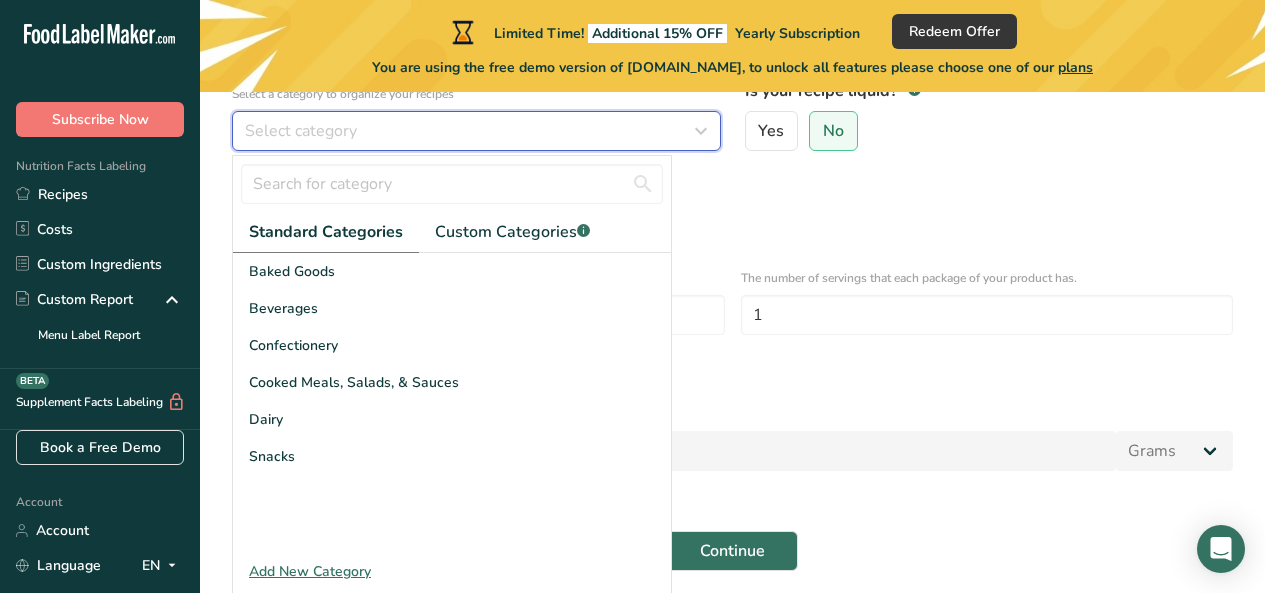 scroll, scrollTop: 280, scrollLeft: 0, axis: vertical 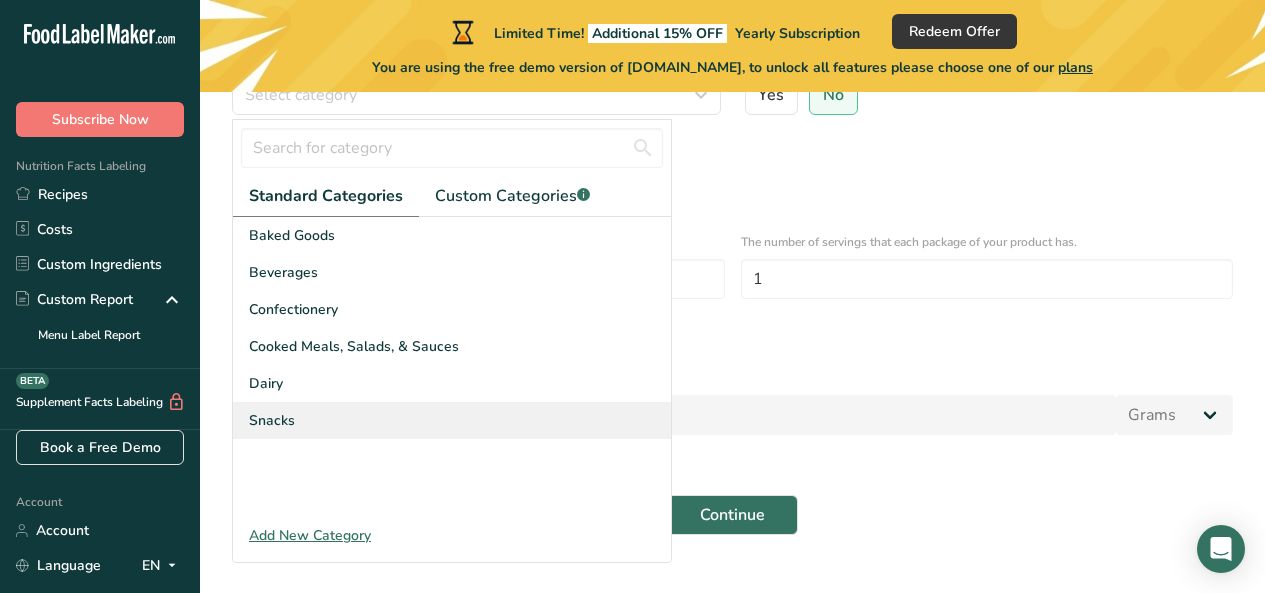 click on "Snacks" at bounding box center (272, 420) 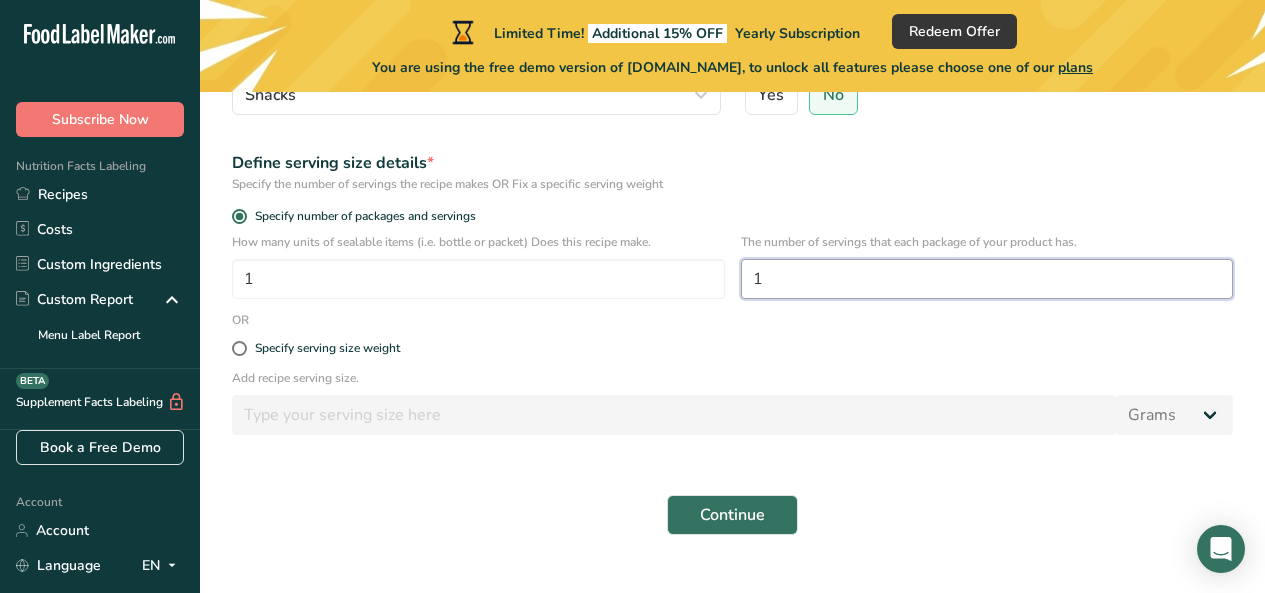 click on "1" at bounding box center [987, 279] 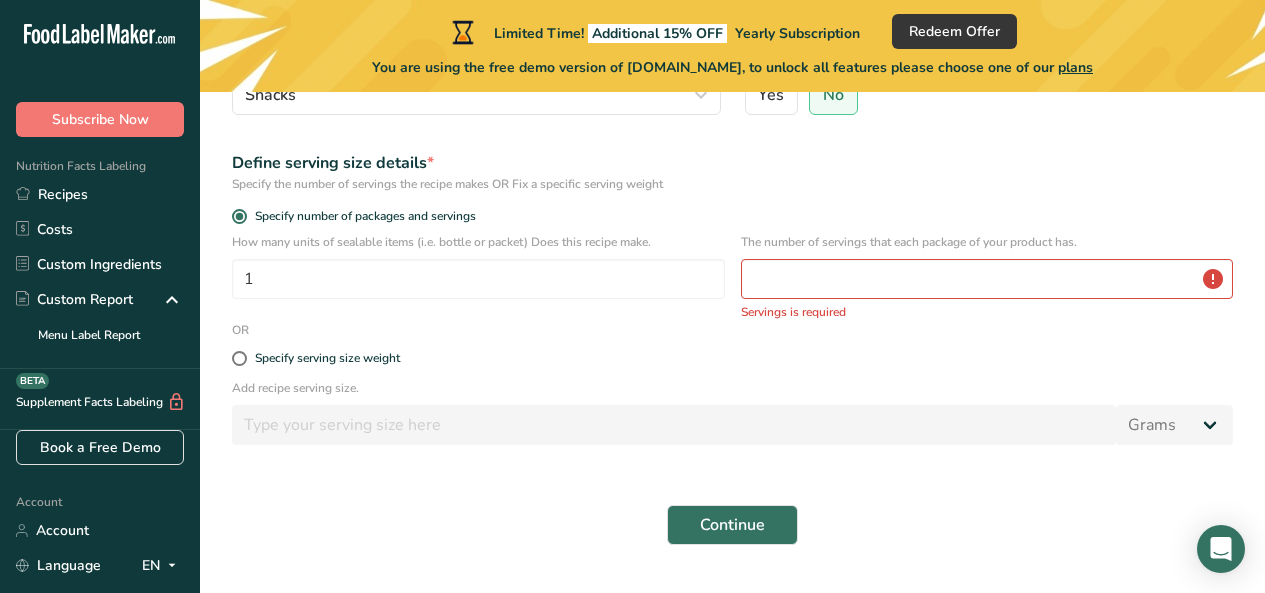 click on "The number of servings that each package of your product has." at bounding box center (987, 242) 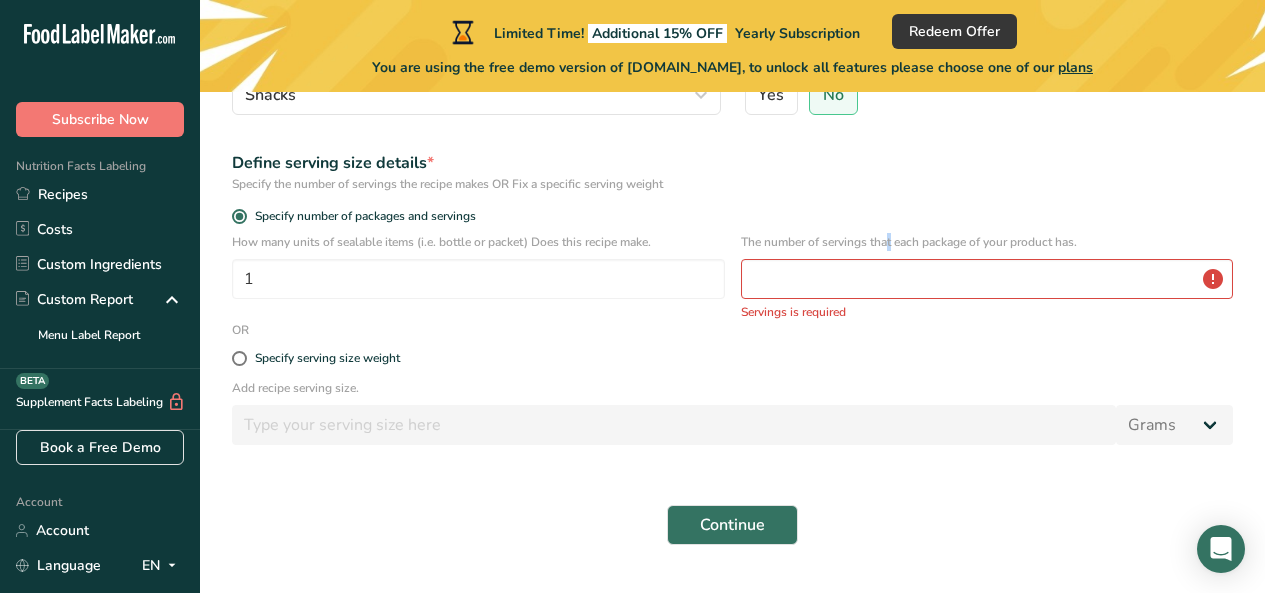 click on "The number of servings that each package of your product has." at bounding box center (987, 242) 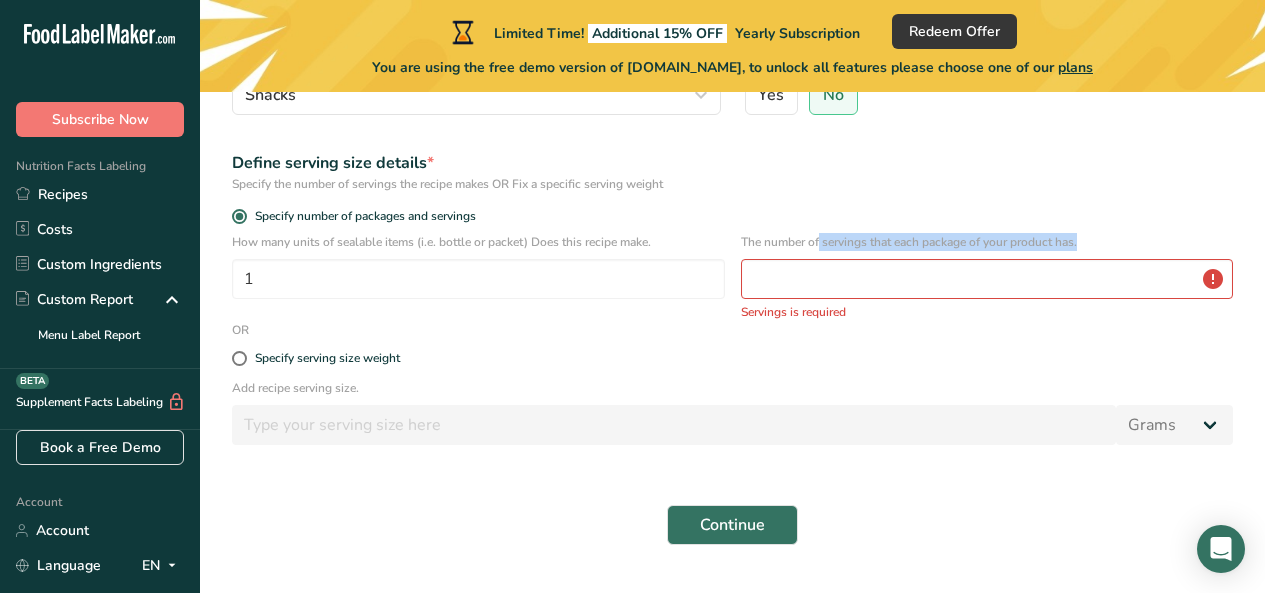 copy on "The number of servings that each package of your product has." 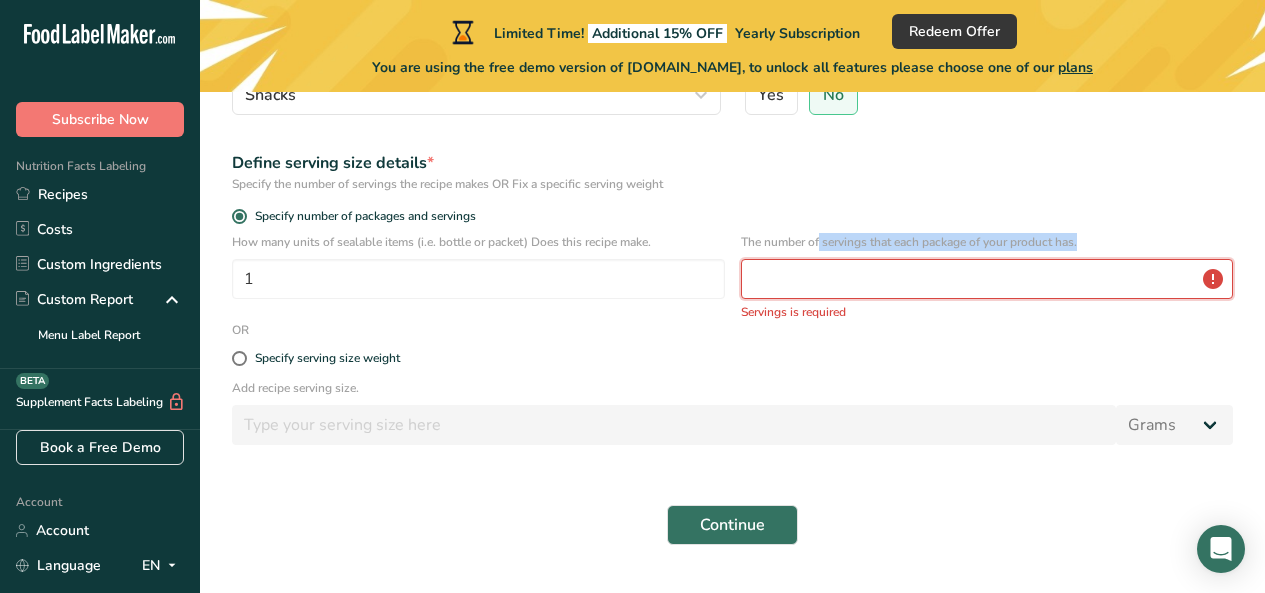 click at bounding box center (987, 279) 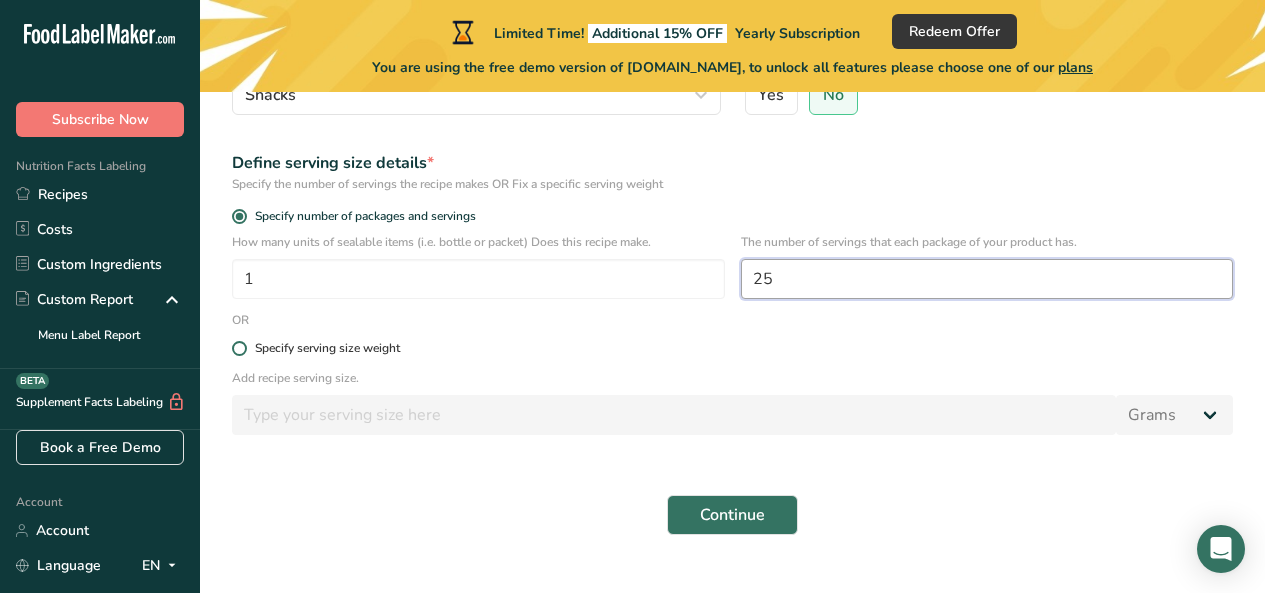 type on "25" 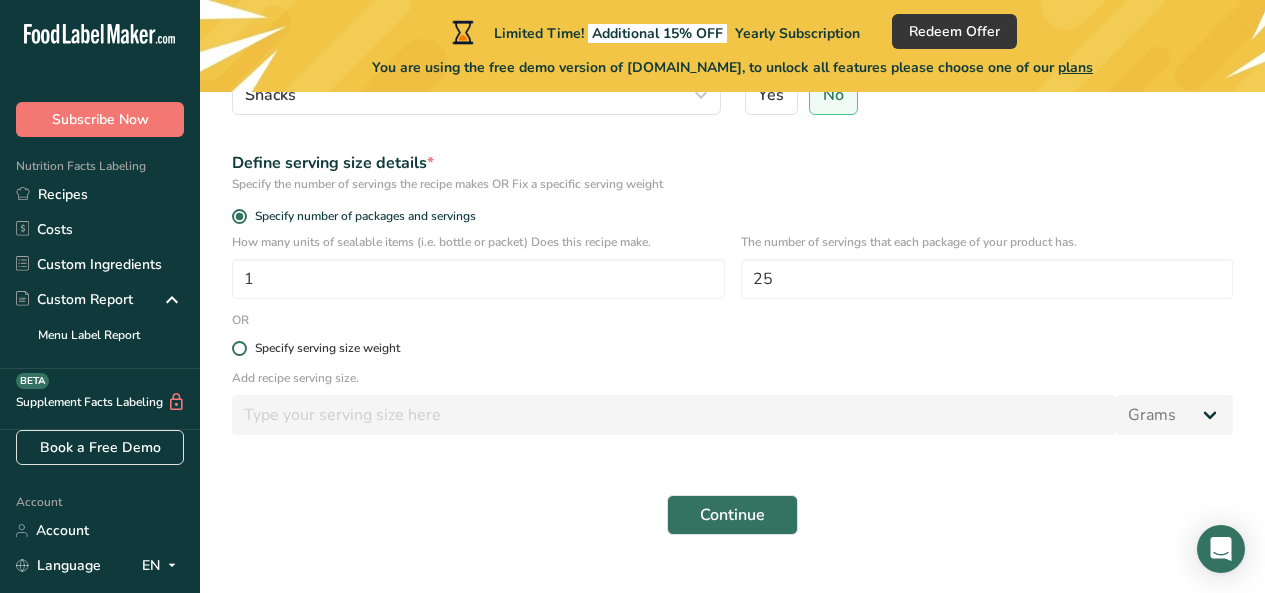 click on "Specify serving size weight" at bounding box center [323, 348] 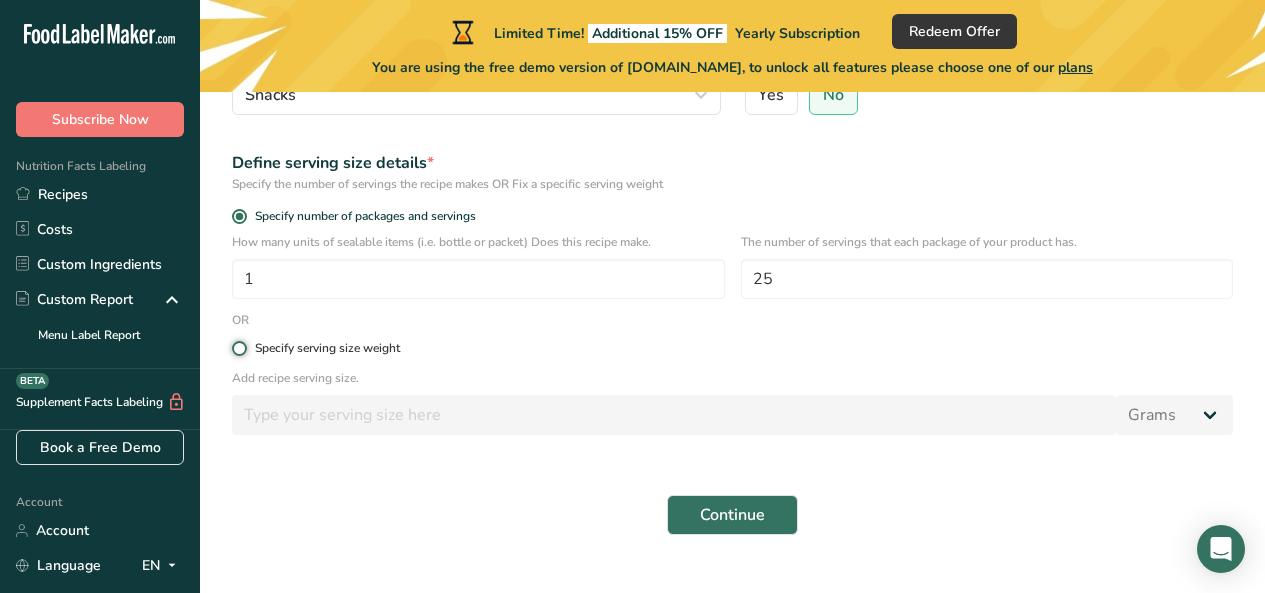 click on "Specify serving size weight" at bounding box center (238, 348) 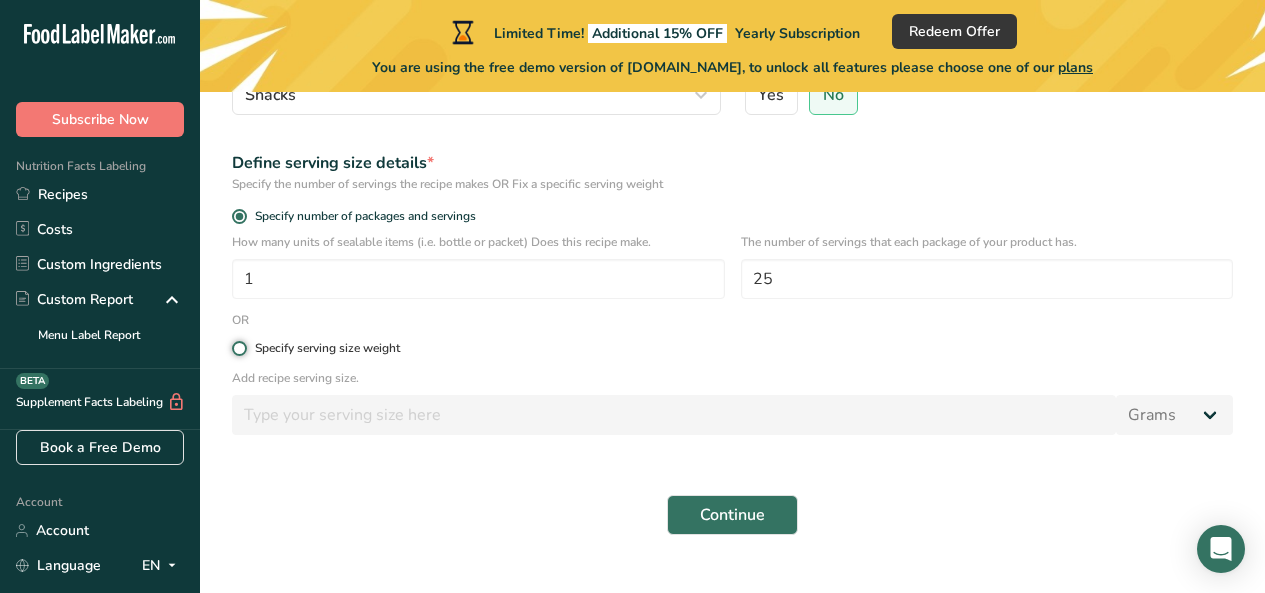 radio on "true" 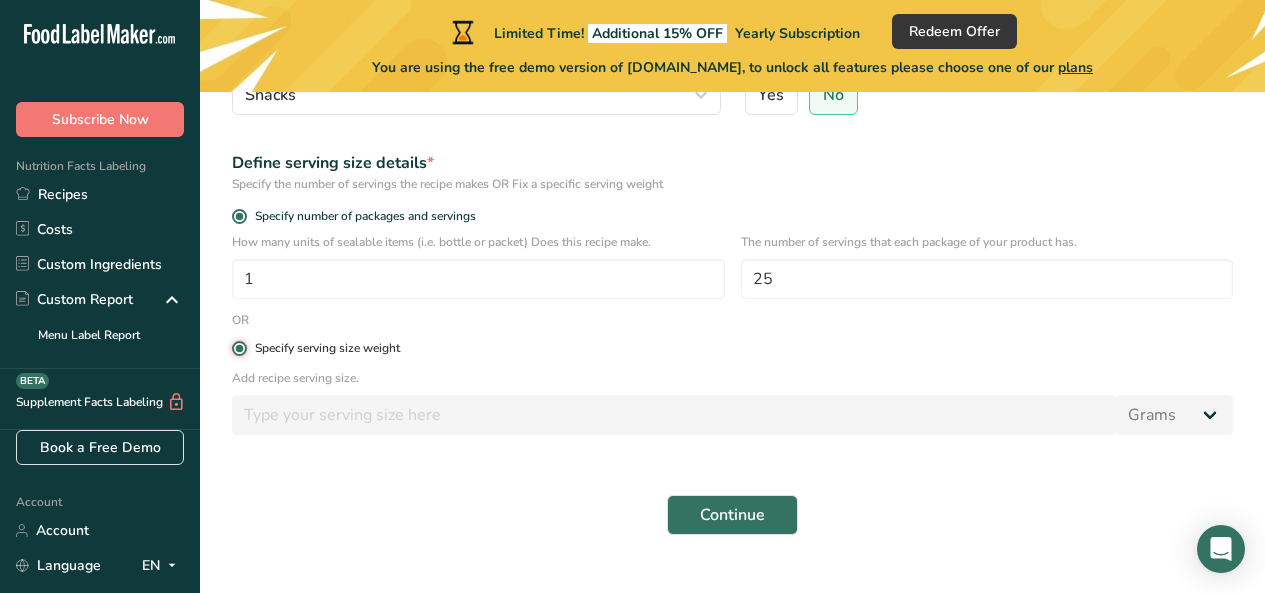 radio on "false" 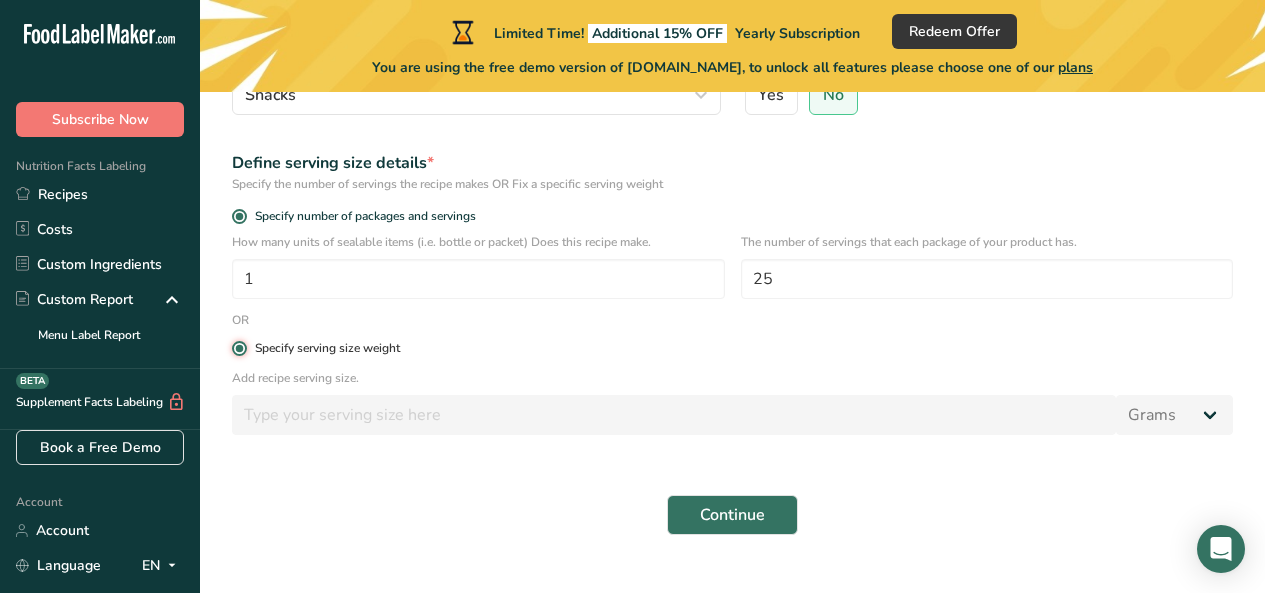 type 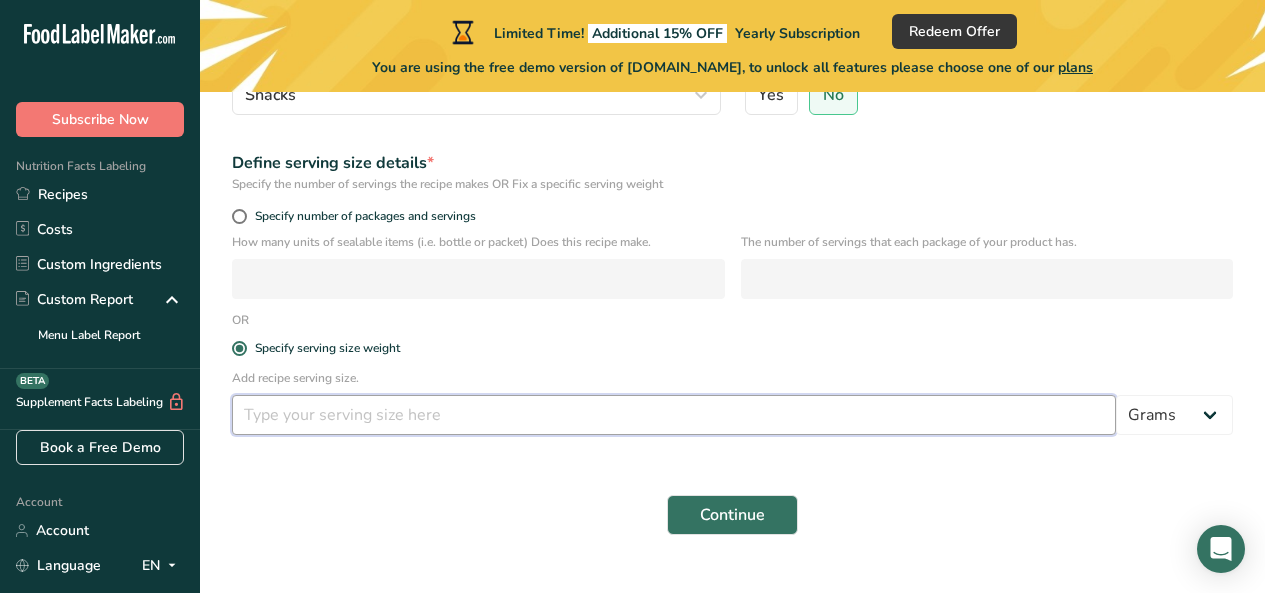 click at bounding box center (674, 415) 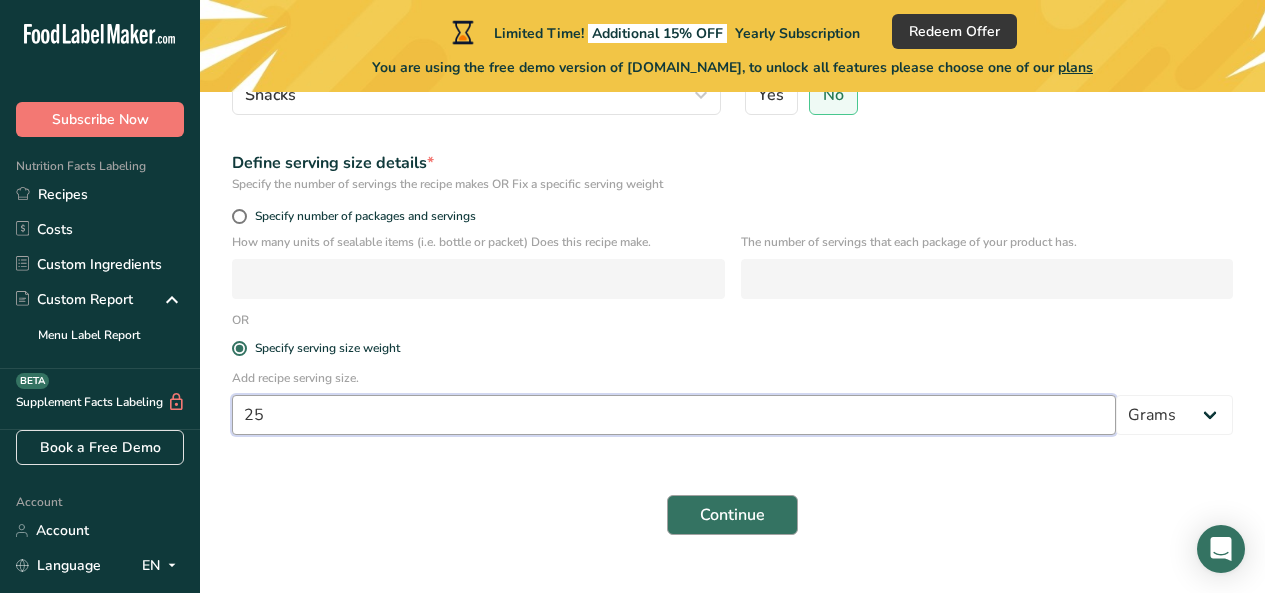 type on "25" 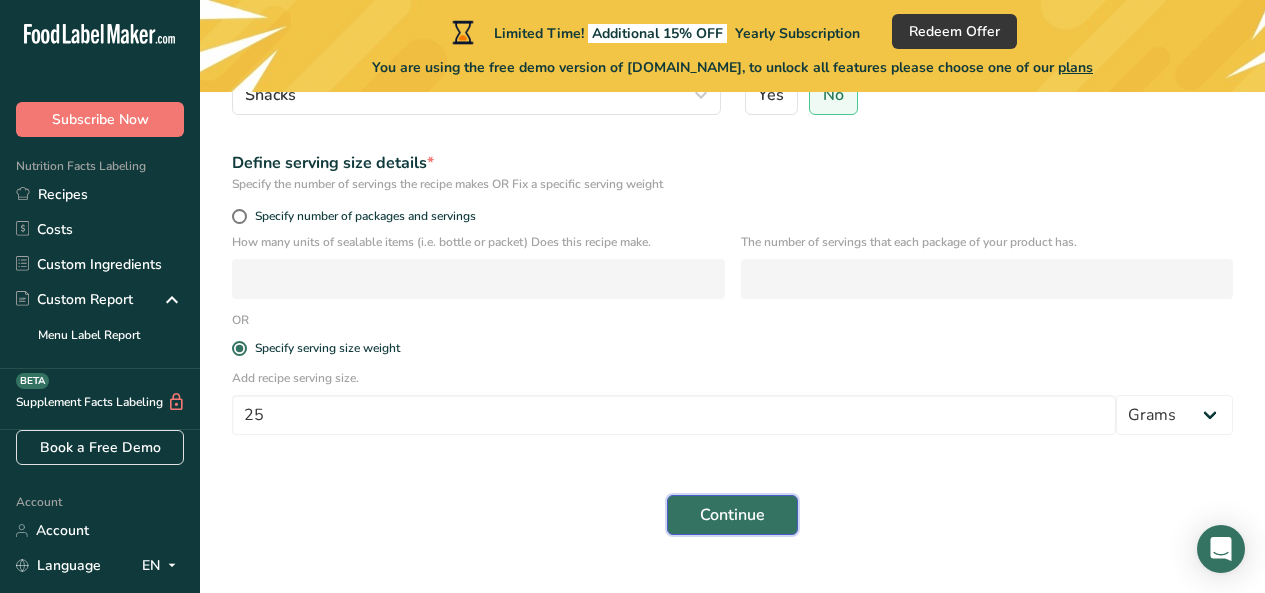 click on "Continue" at bounding box center (732, 515) 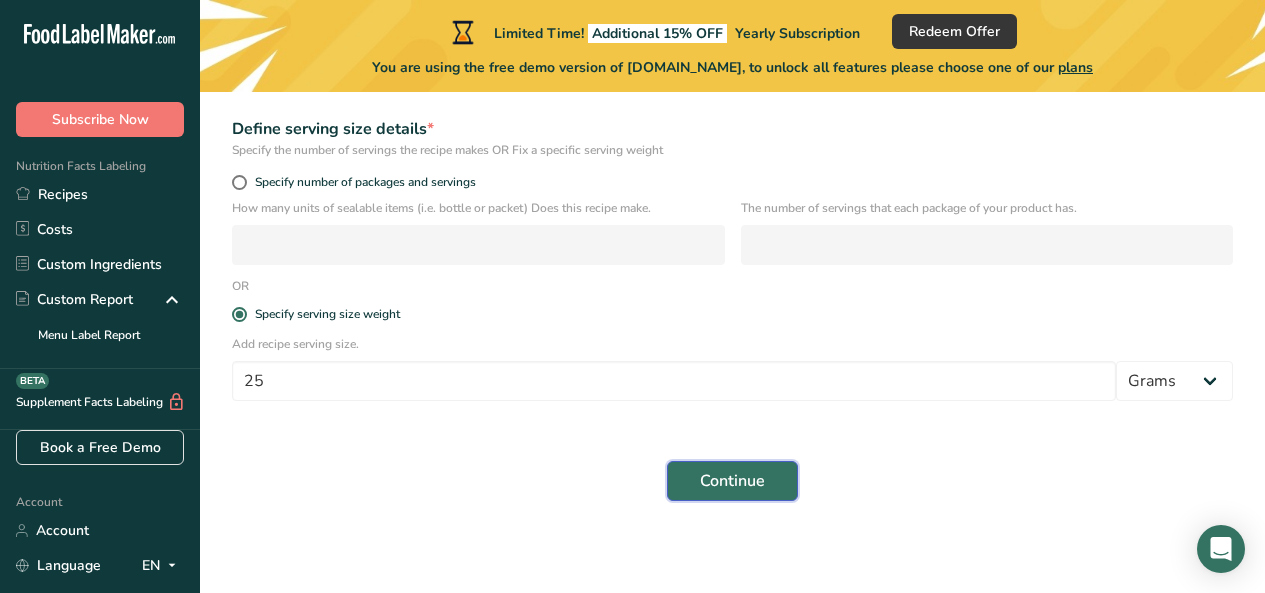 scroll, scrollTop: 318, scrollLeft: 0, axis: vertical 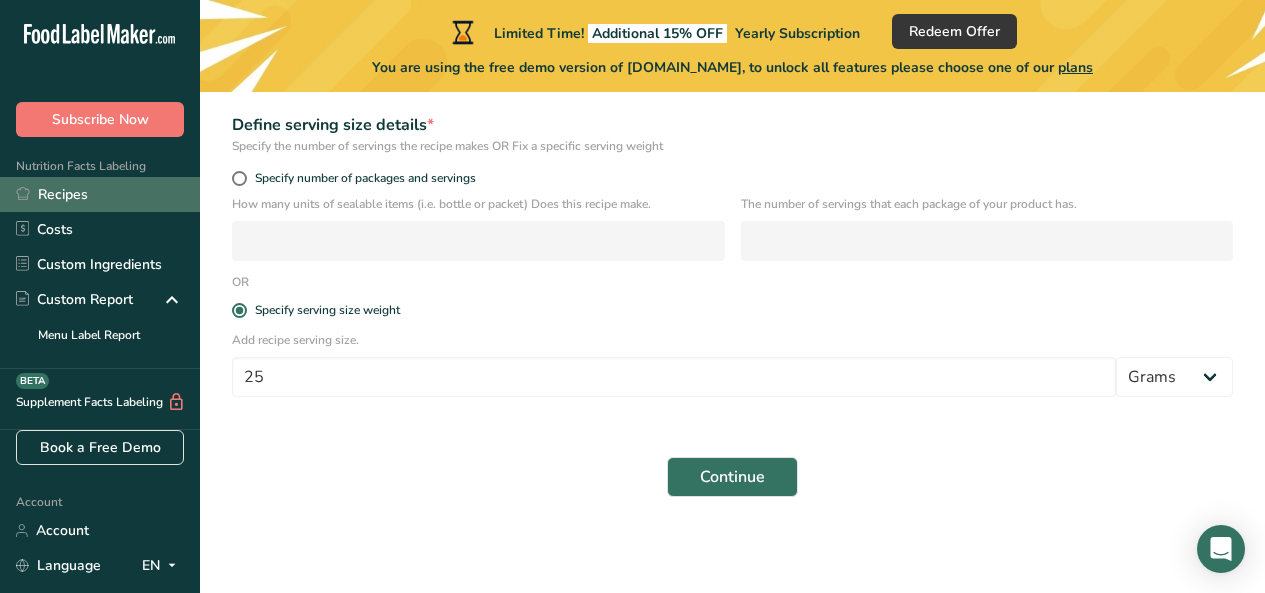 click on "Recipes" at bounding box center (100, 194) 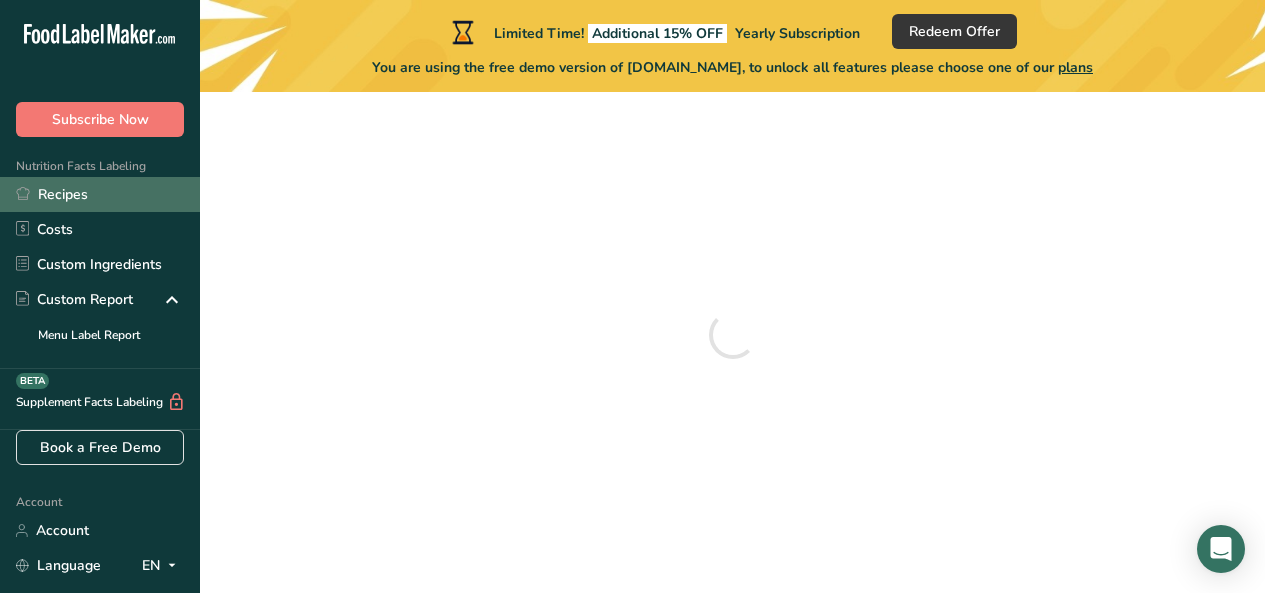 scroll, scrollTop: 0, scrollLeft: 0, axis: both 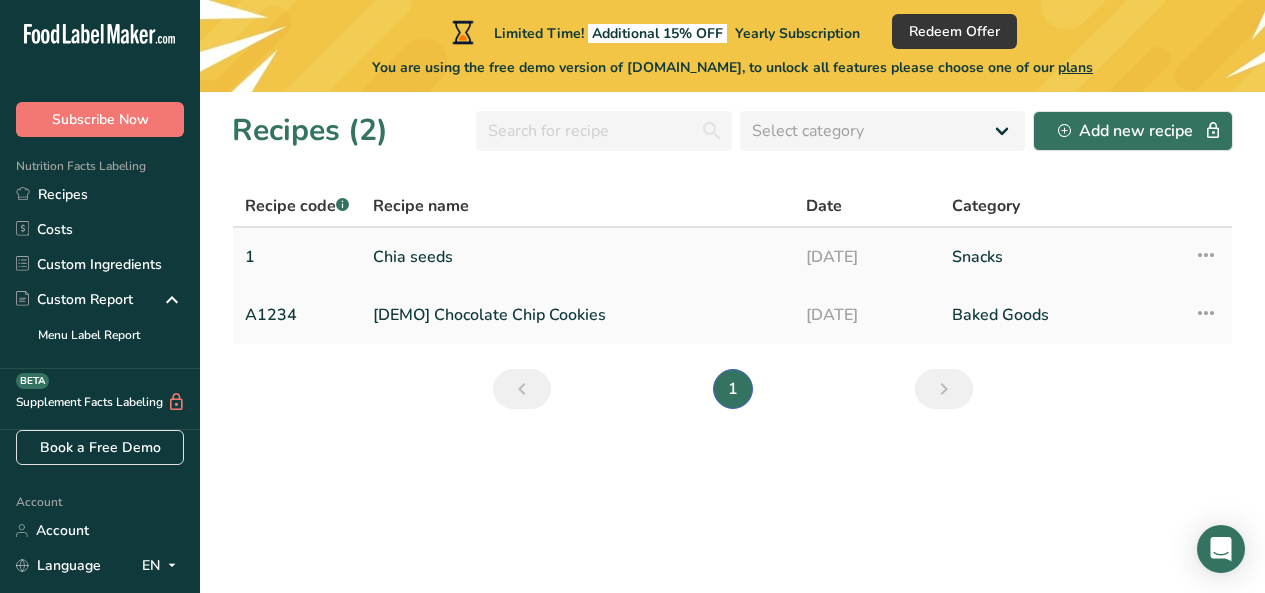 click on "Chia seeds" at bounding box center [577, 257] 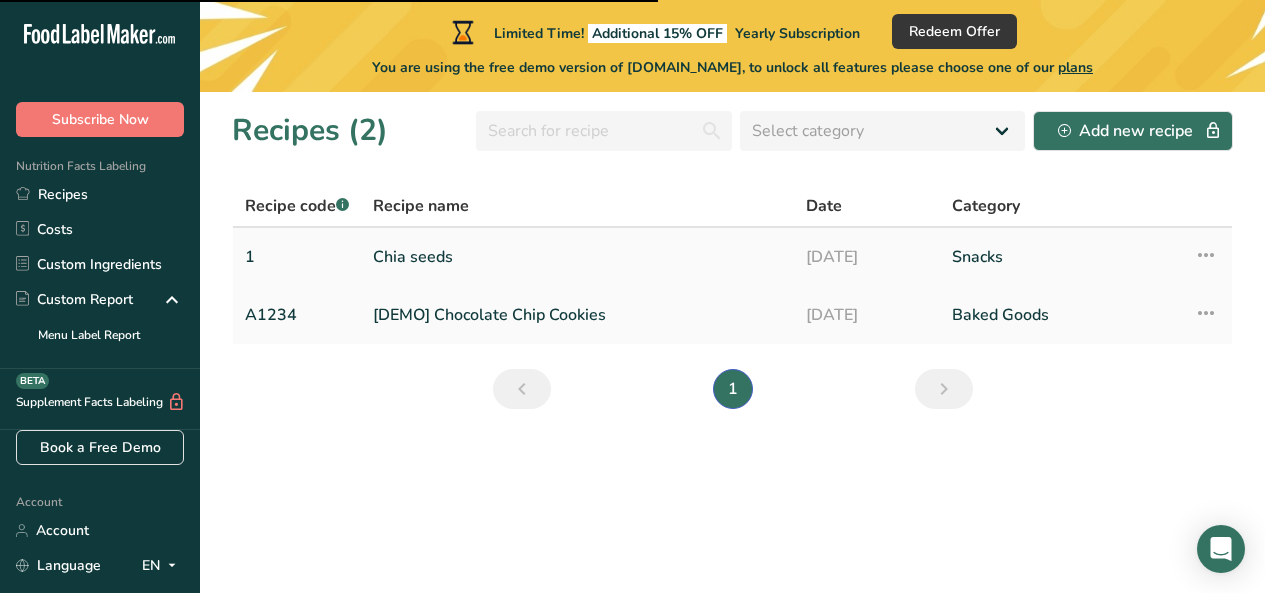 click at bounding box center (1206, 255) 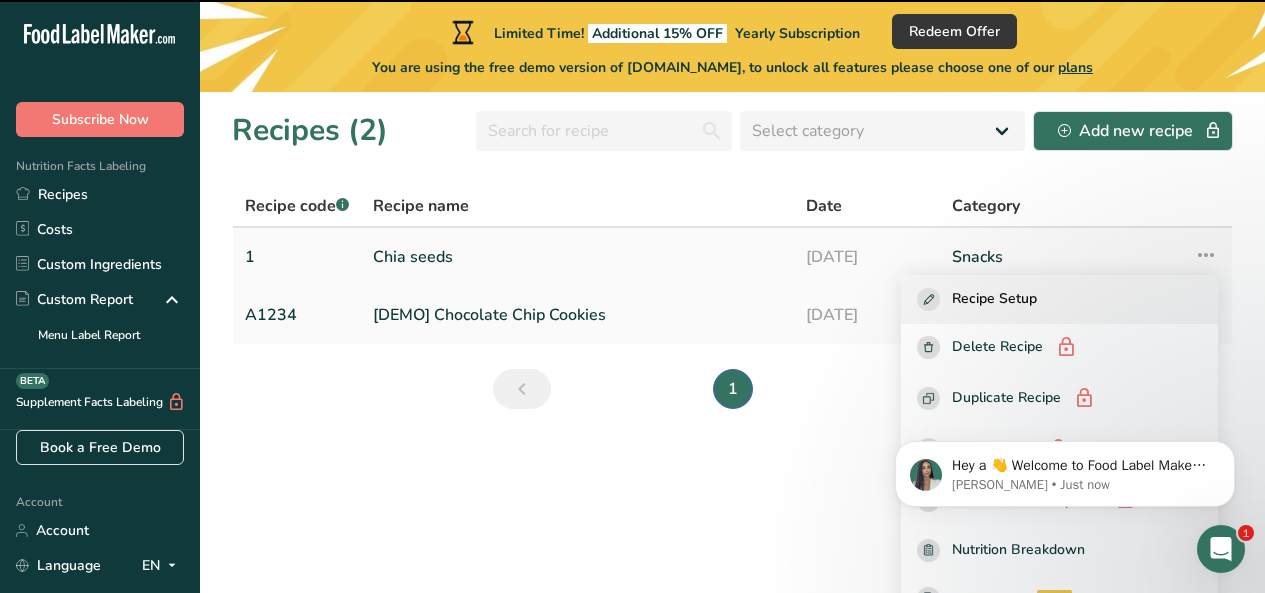 scroll, scrollTop: 0, scrollLeft: 0, axis: both 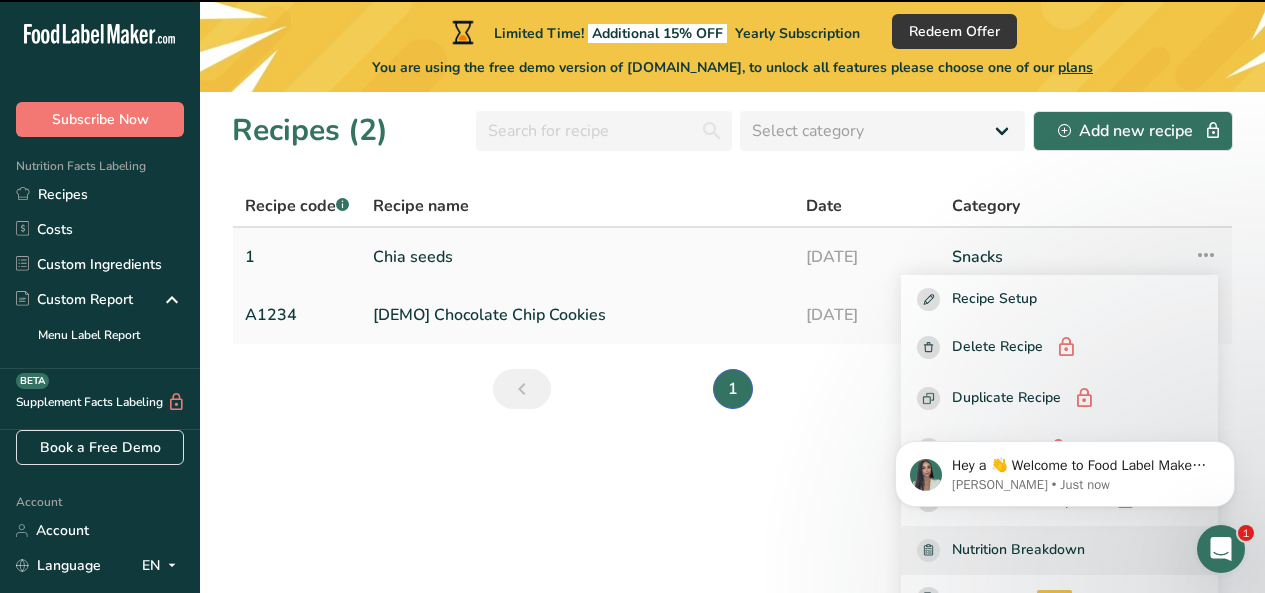 click on "Nutrition Breakdown" at bounding box center (1018, 550) 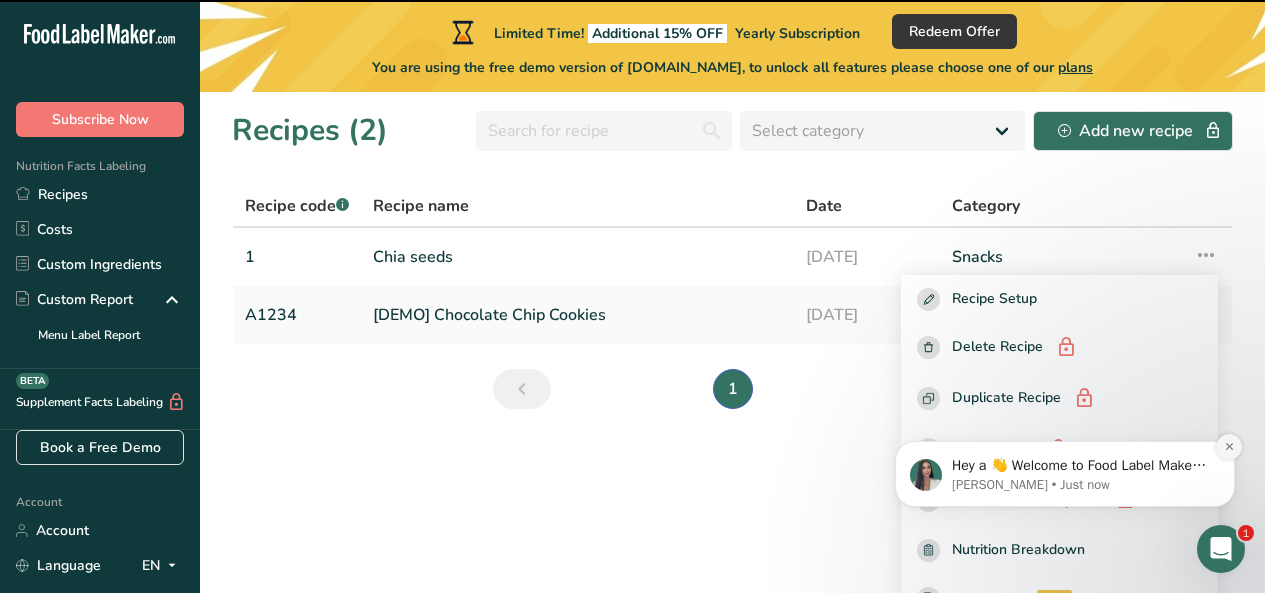 click at bounding box center (1229, 447) 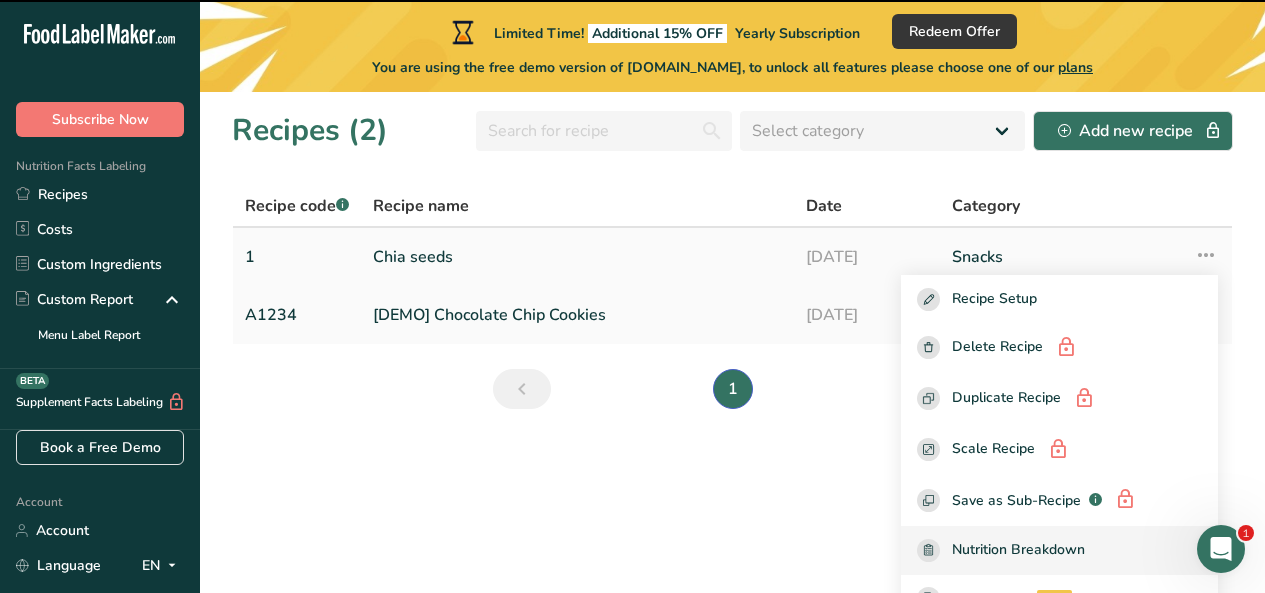 click on "Nutrition Breakdown" at bounding box center [1018, 550] 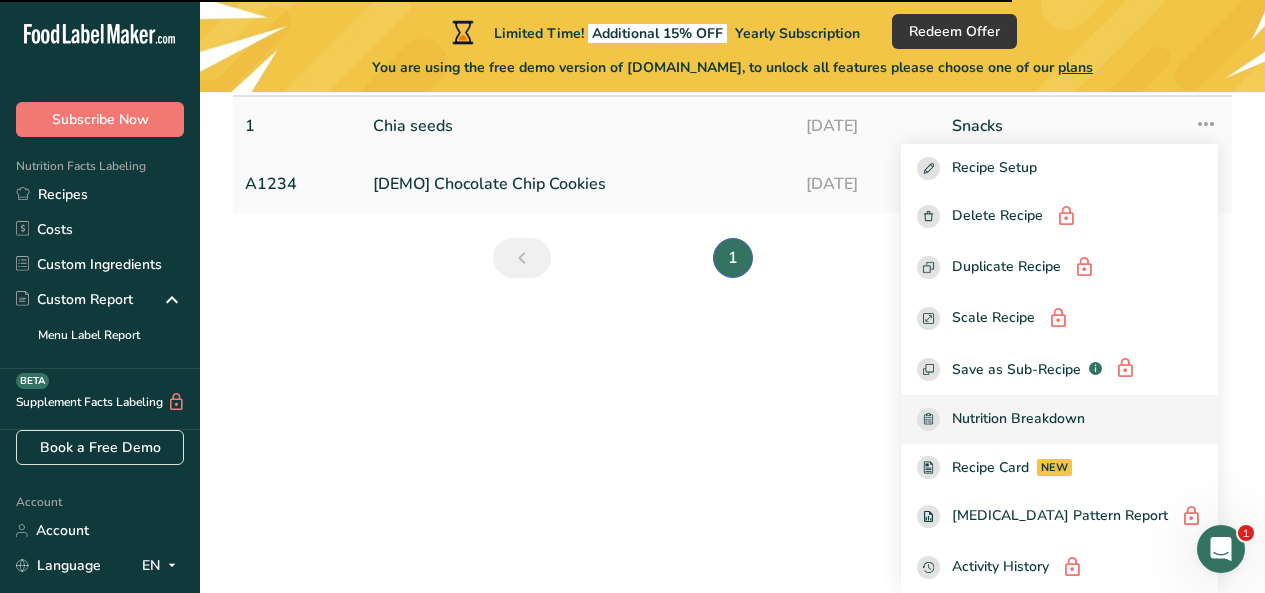 scroll, scrollTop: 91, scrollLeft: 0, axis: vertical 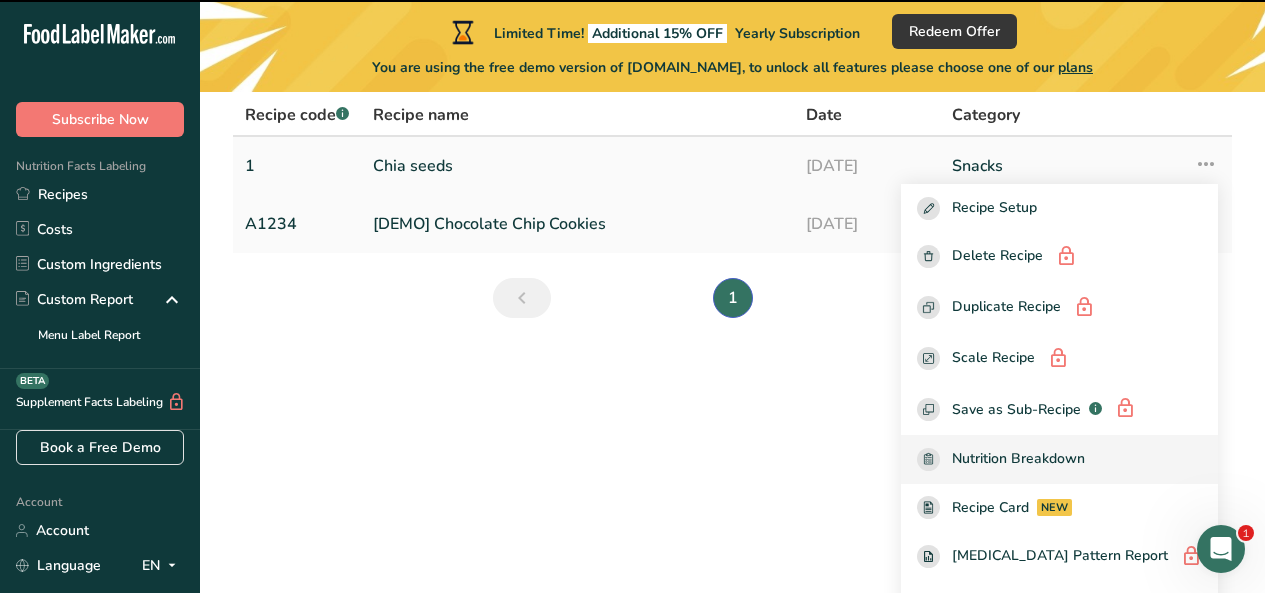 click on "Nutrition Breakdown" at bounding box center (1018, 459) 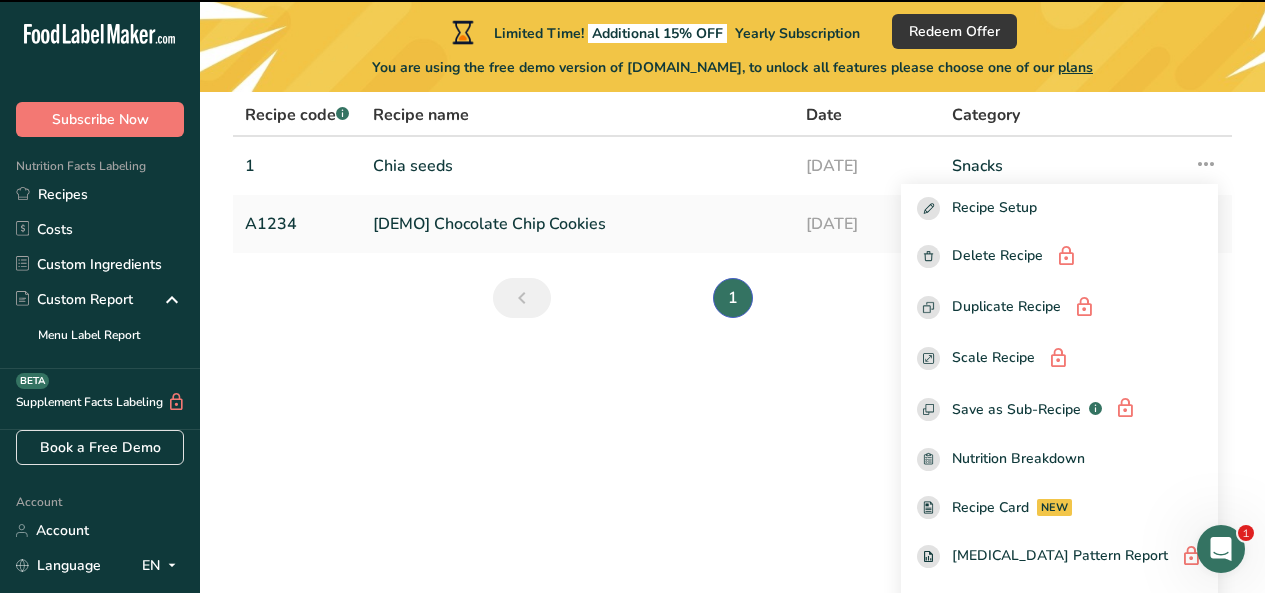 click on "Recipes (2)
Select category
All
Baked Goods
[GEOGRAPHIC_DATA]
Confectionery
Cooked Meals, Salads, & Sauces
[GEOGRAPHIC_DATA]
Snacks
Add new recipe
Recipe code
.a-a{fill:#347362;}.b-a{fill:#fff;}          Recipe name   Date   Category
1
Chia seeds
[DATE]
Snacks
Recipe Setup       Delete Recipe             Duplicate Recipe               Scale Recipe               Save as Sub-Recipe   .a-a{fill:#347362;}.b-a{fill:#fff;}                                 Nutrition Breakdown                 Recipe Card
NEW
[MEDICAL_DATA] Pattern Report             Activity History
A1234
[DATE]" at bounding box center (732, 251) 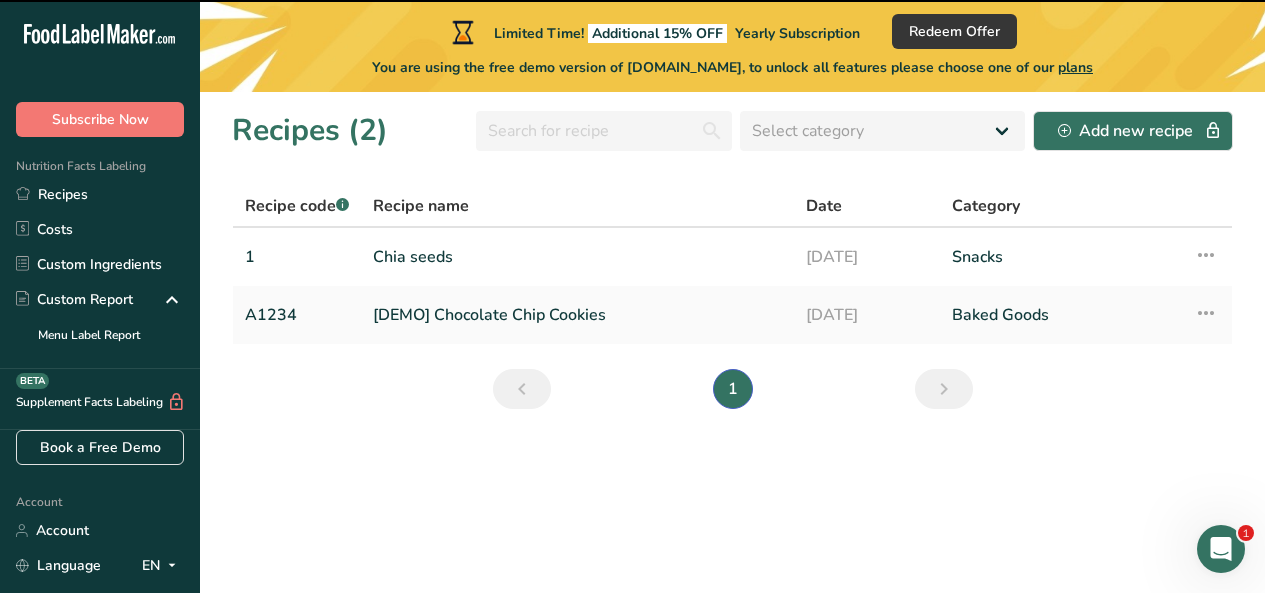 scroll, scrollTop: 0, scrollLeft: 0, axis: both 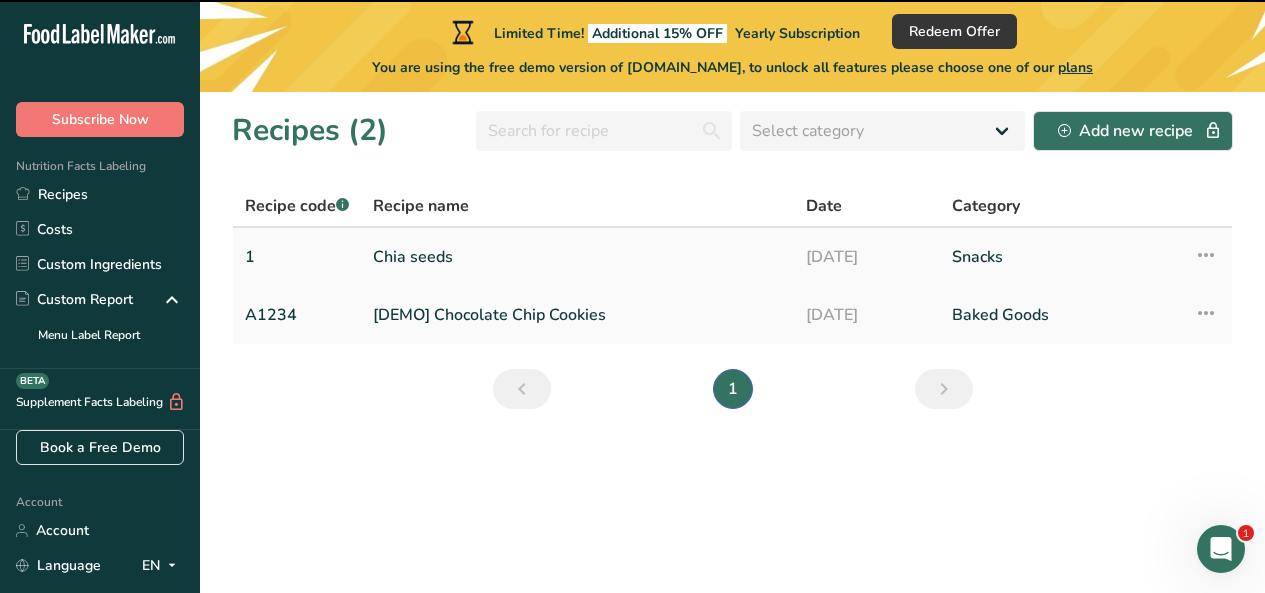 click on "Chia seeds" at bounding box center (577, 257) 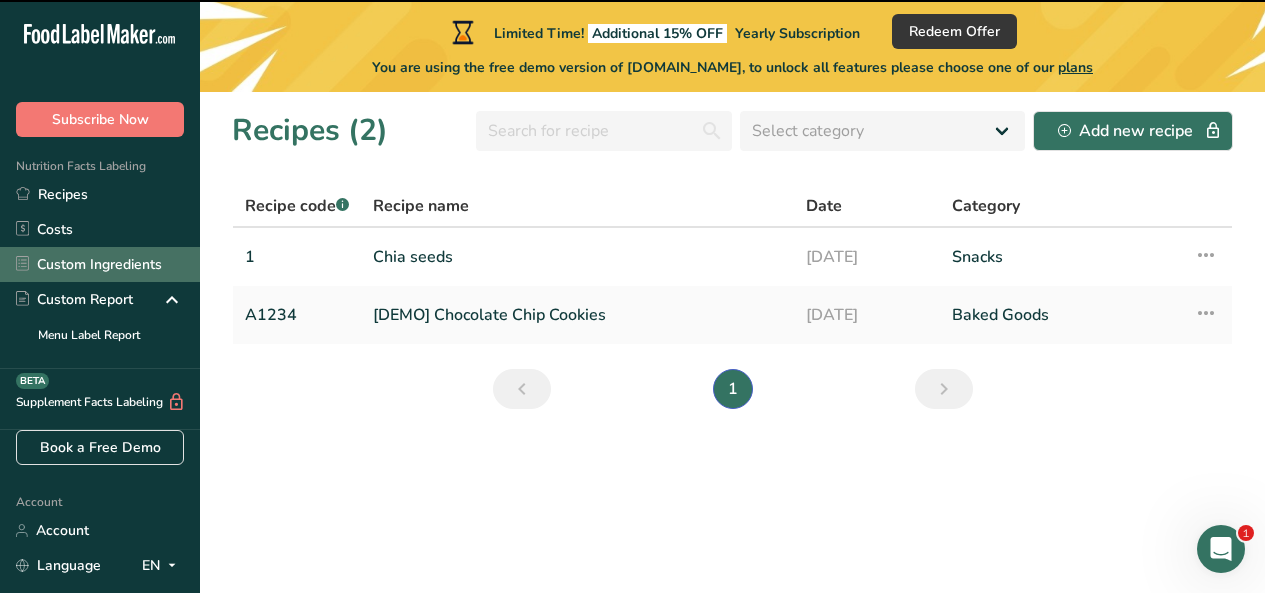 click on "Custom Ingredients" at bounding box center (100, 264) 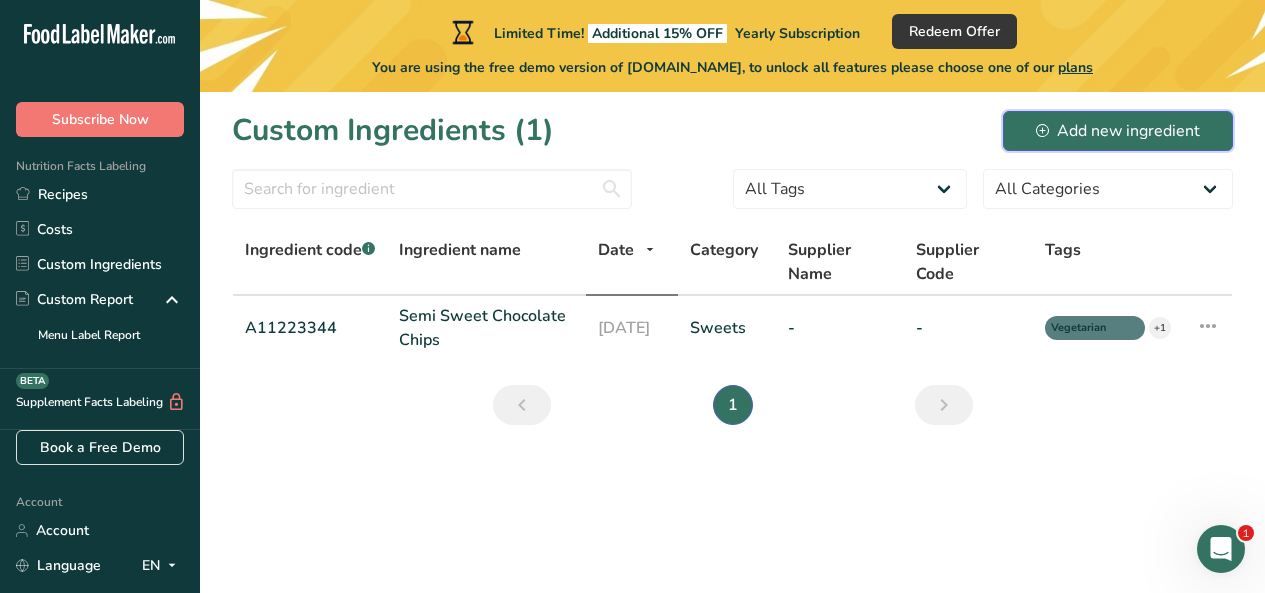 click on "Add new ingredient" at bounding box center [1118, 131] 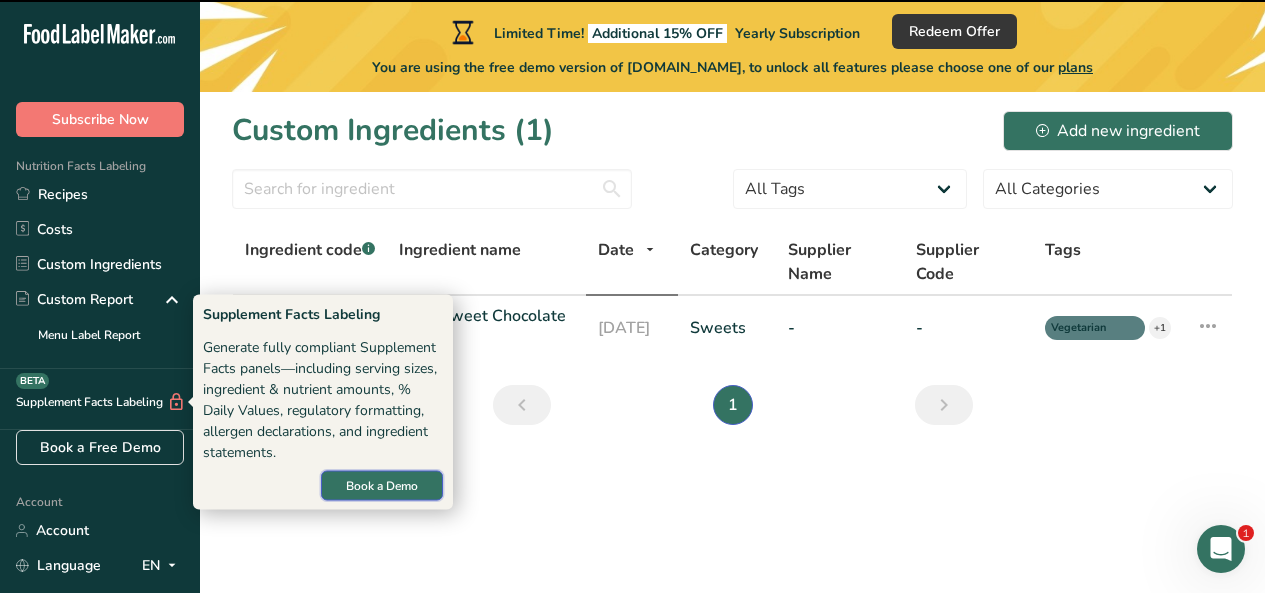 click on "Book a Demo" at bounding box center (382, 486) 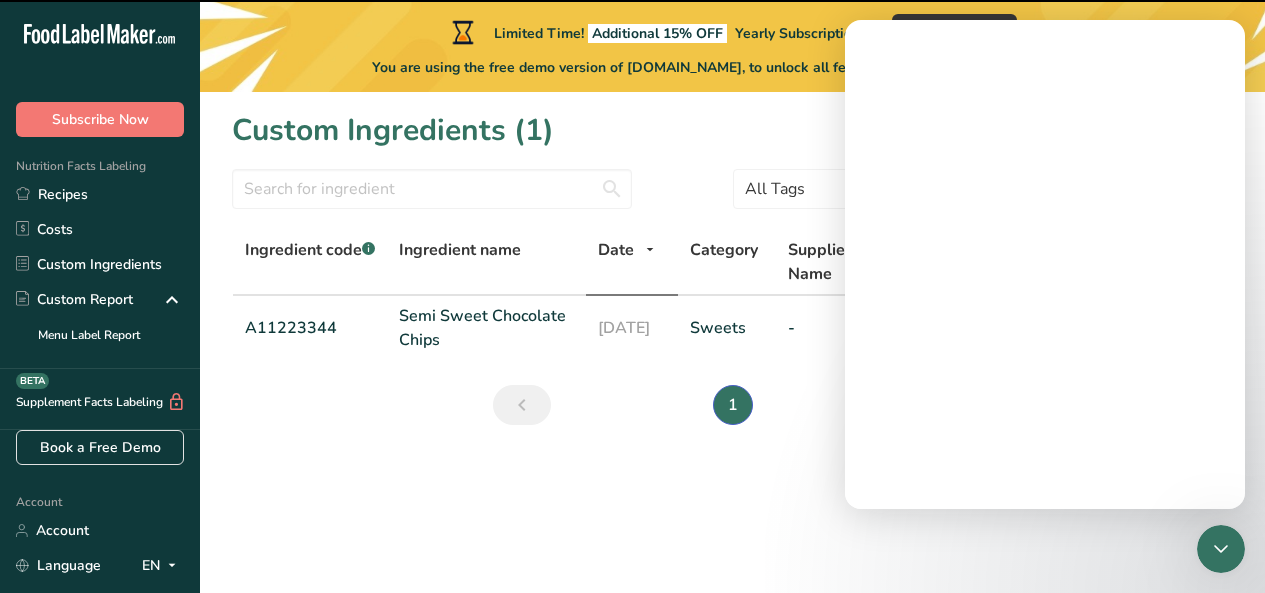 scroll, scrollTop: 0, scrollLeft: 0, axis: both 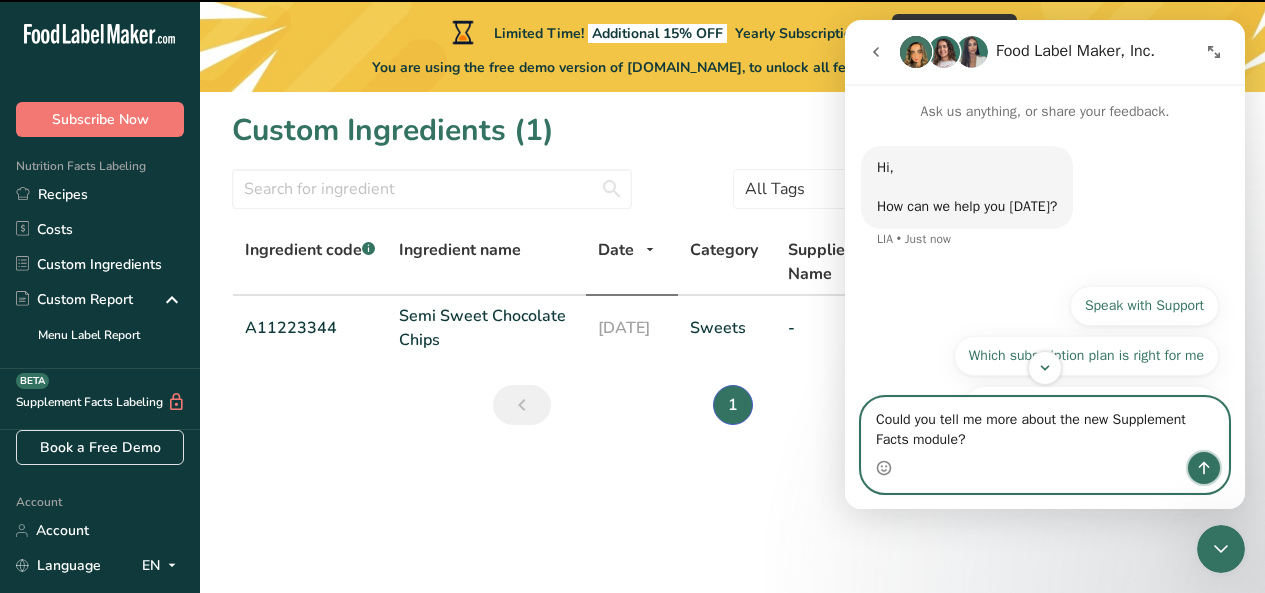 click 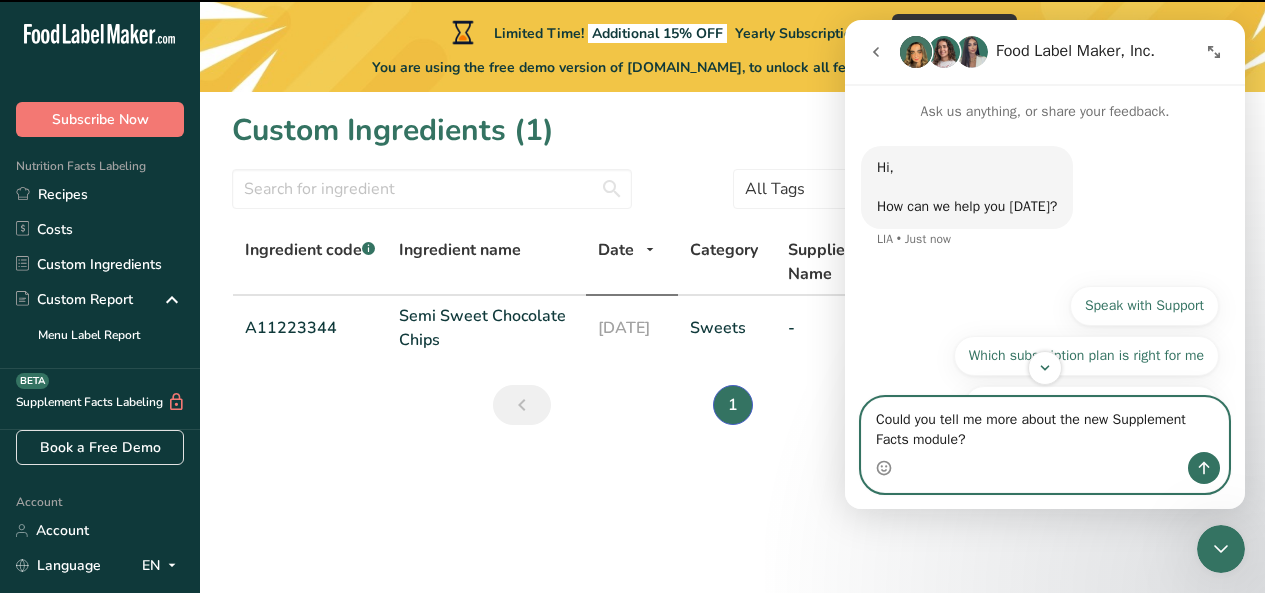 type 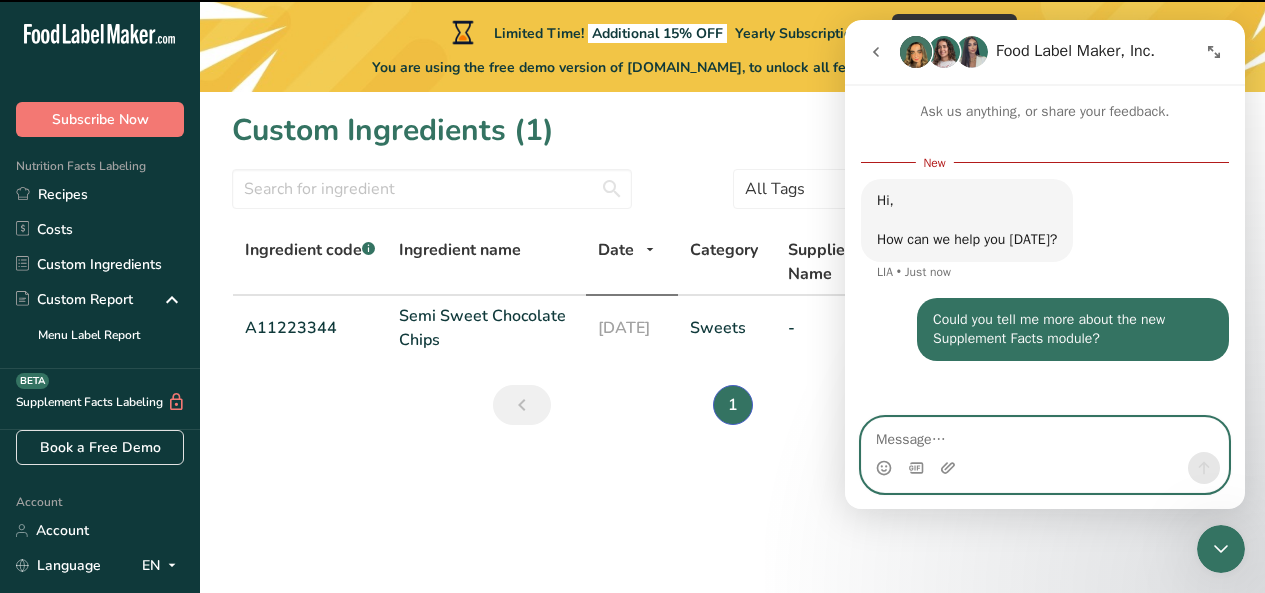 scroll, scrollTop: 0, scrollLeft: 0, axis: both 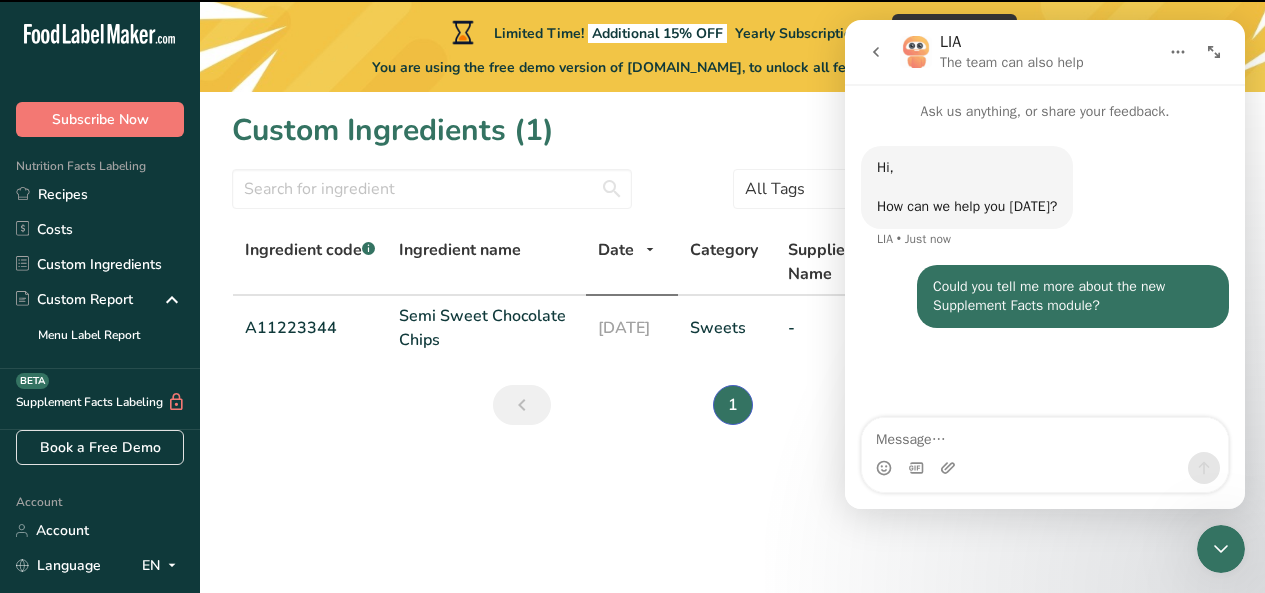 click 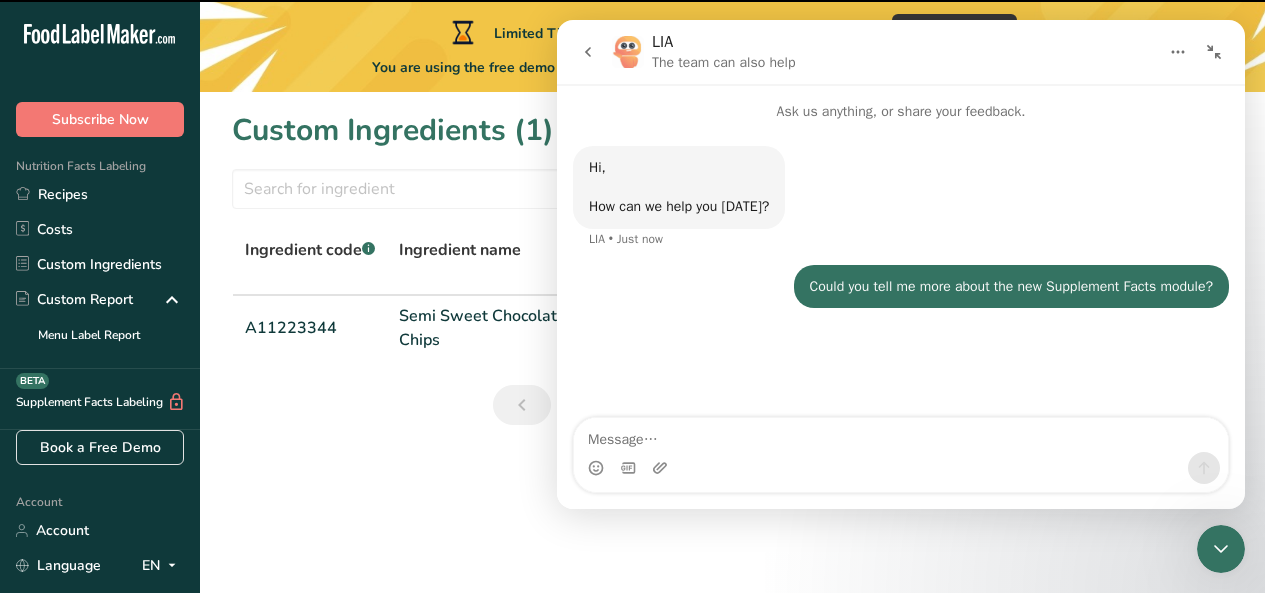 click 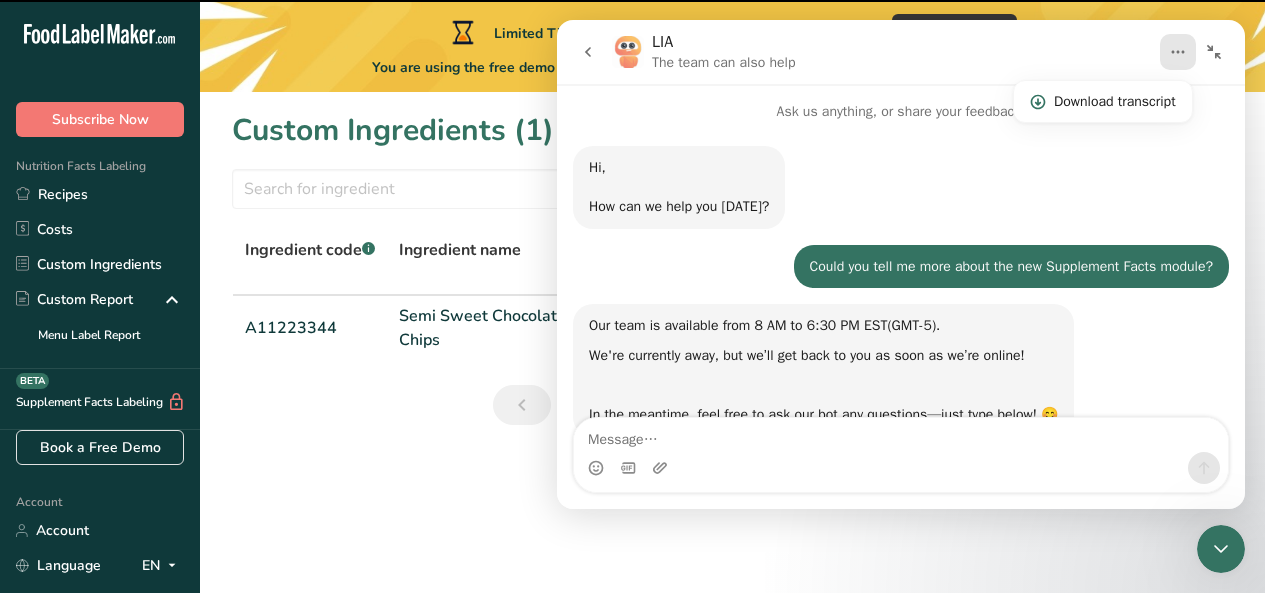 scroll, scrollTop: 61, scrollLeft: 0, axis: vertical 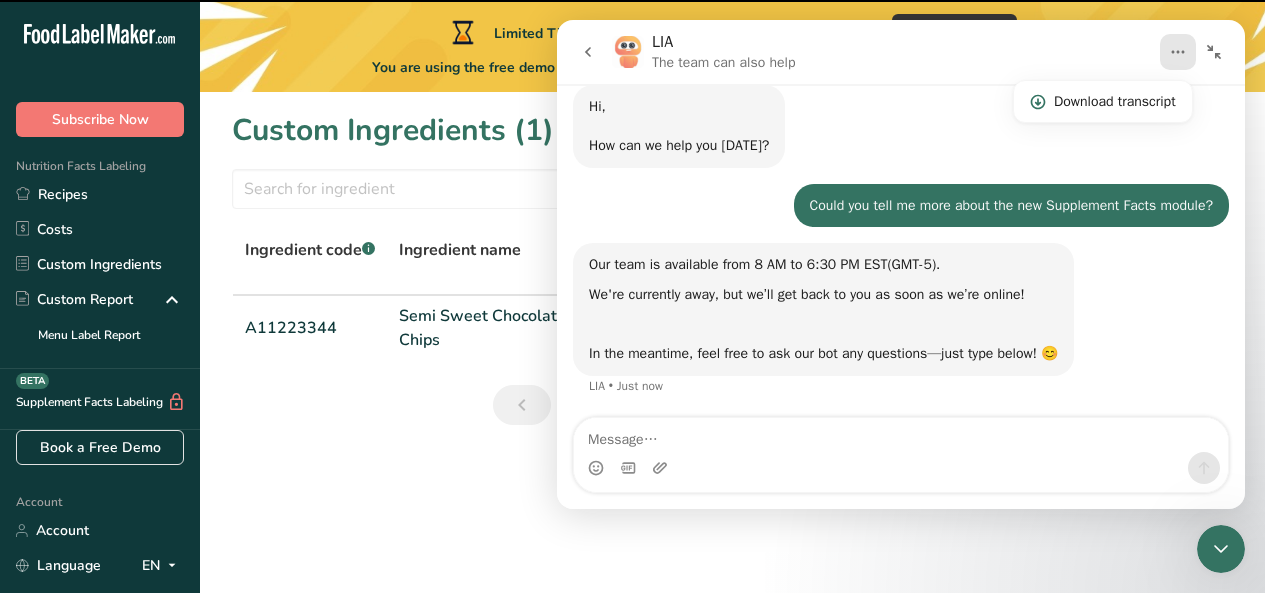 click on "Custom Ingredients
(1)
Add new ingredient
All Tags
Source of Antioxidants
[MEDICAL_DATA] Effect
Source of Omega 3
Plant-based Protein
Dairy free
Gluten free
Vegan
Vegetarian
Soy free
Source of Healthy Fats
Source of B-Vitamins
Organic
Organic Certified
Non-GMO
Kosher Pareve
Kosher Dairy
Halal
No Synthetic Additives
Clean Label
Bio-Engineered
Keto Friendly" at bounding box center (732, 274) 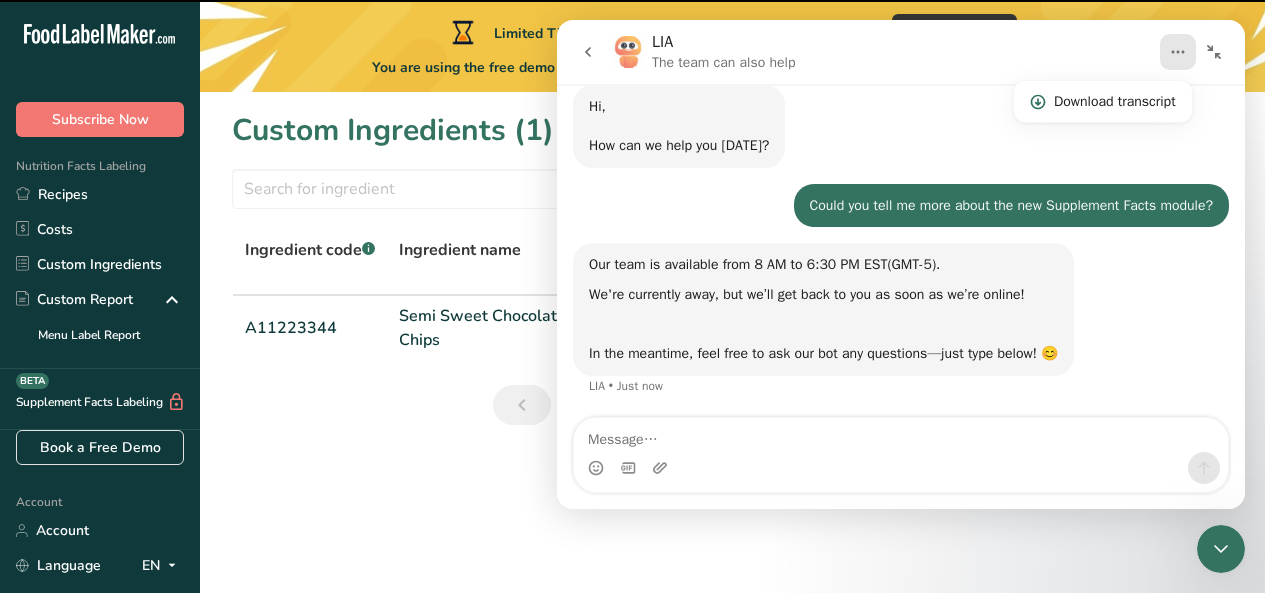 click at bounding box center (588, 52) 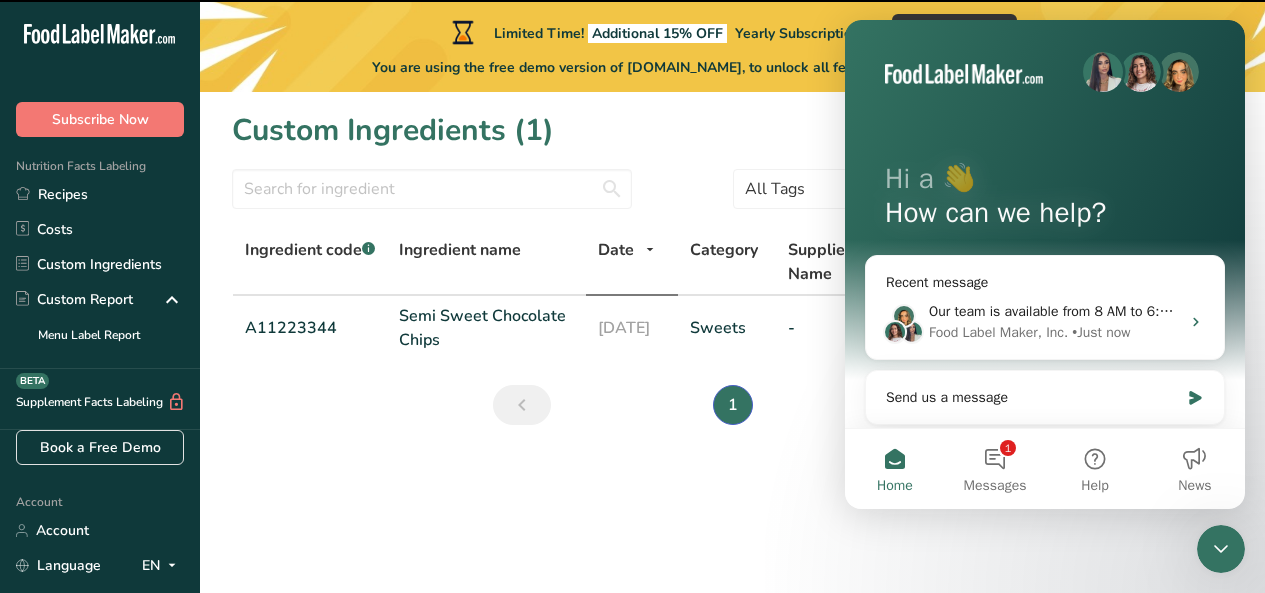 scroll, scrollTop: 0, scrollLeft: 0, axis: both 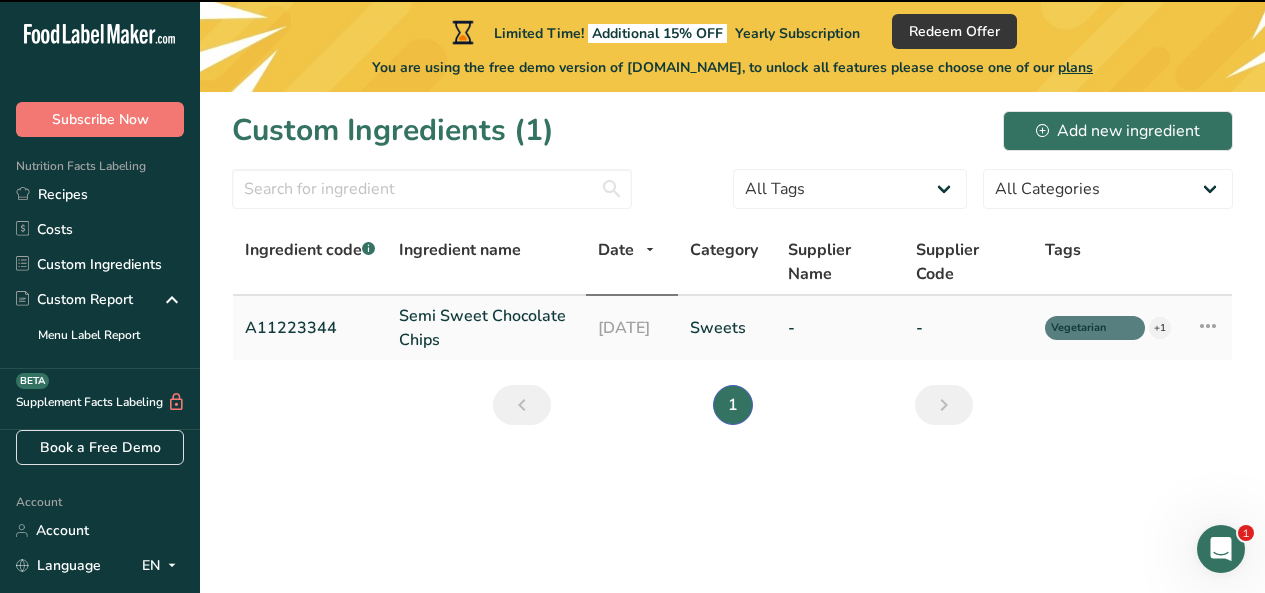 click at bounding box center [1208, 326] 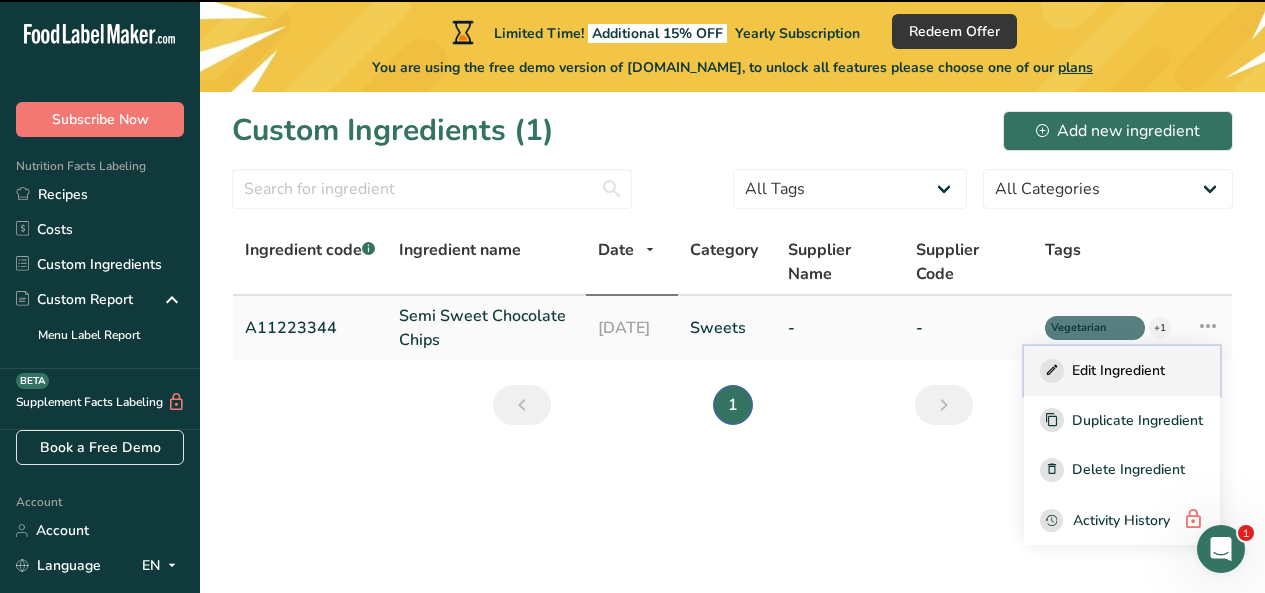 click on "Edit Ingredient" at bounding box center [1118, 370] 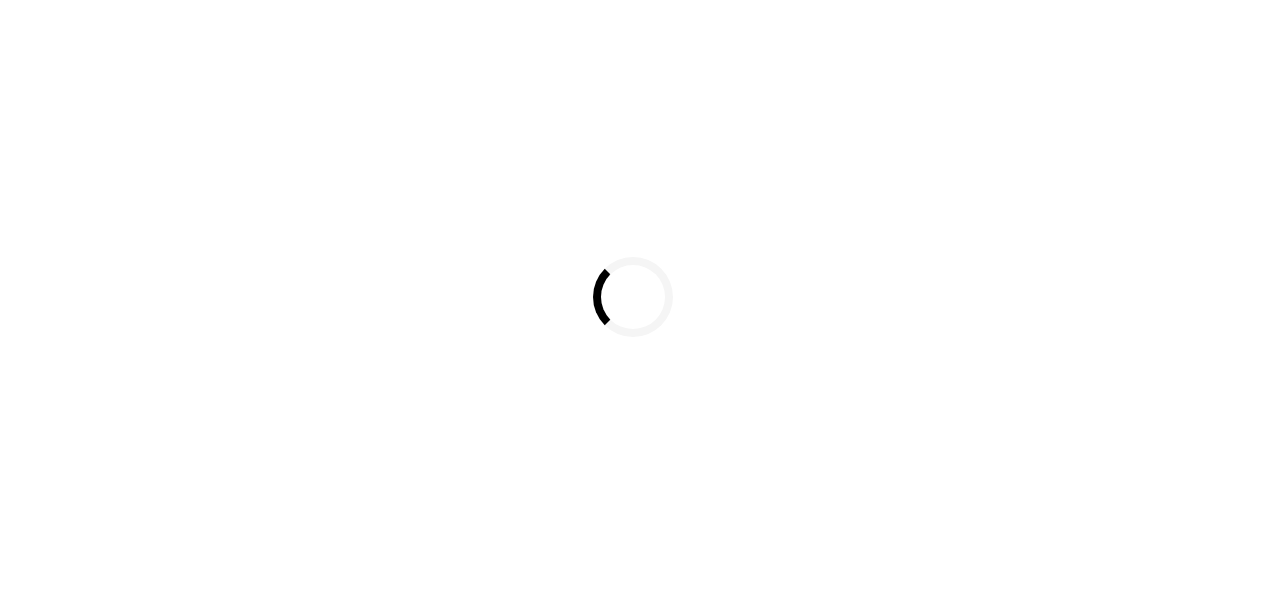 scroll, scrollTop: 0, scrollLeft: 0, axis: both 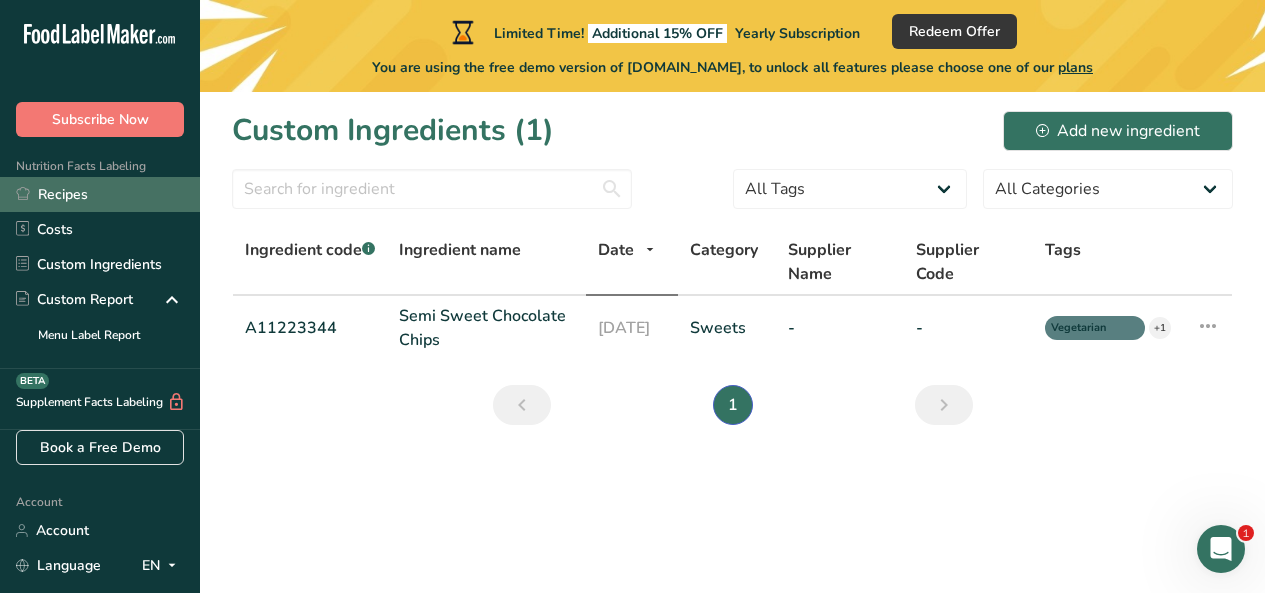 click on "Recipes" at bounding box center (100, 194) 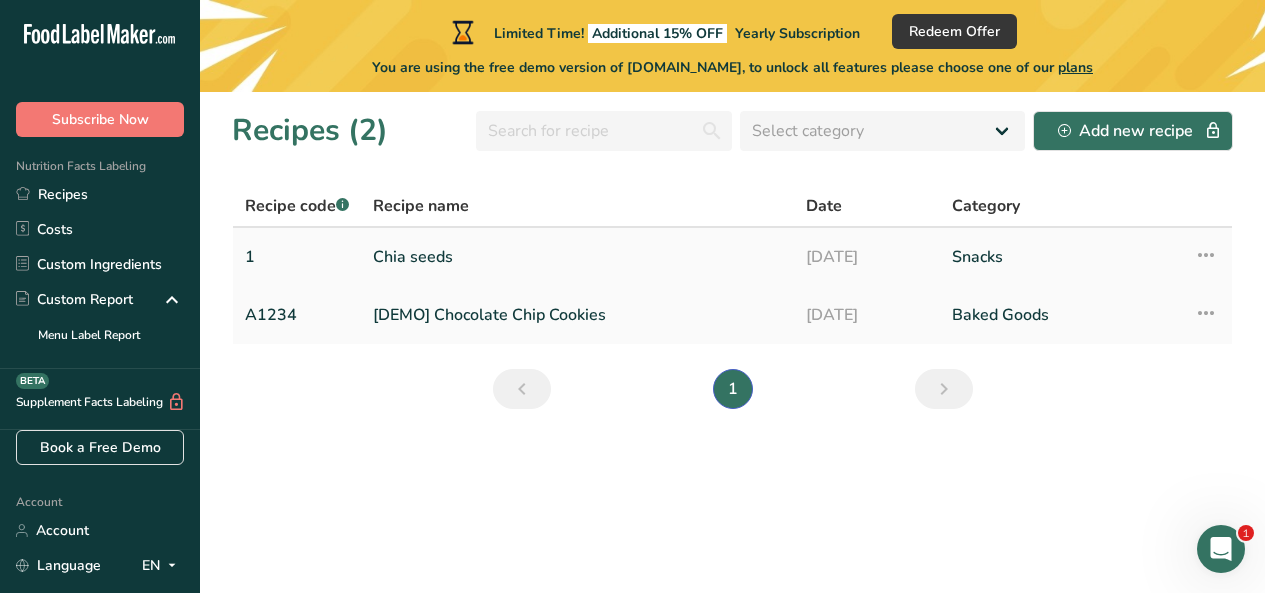 click at bounding box center (1206, 255) 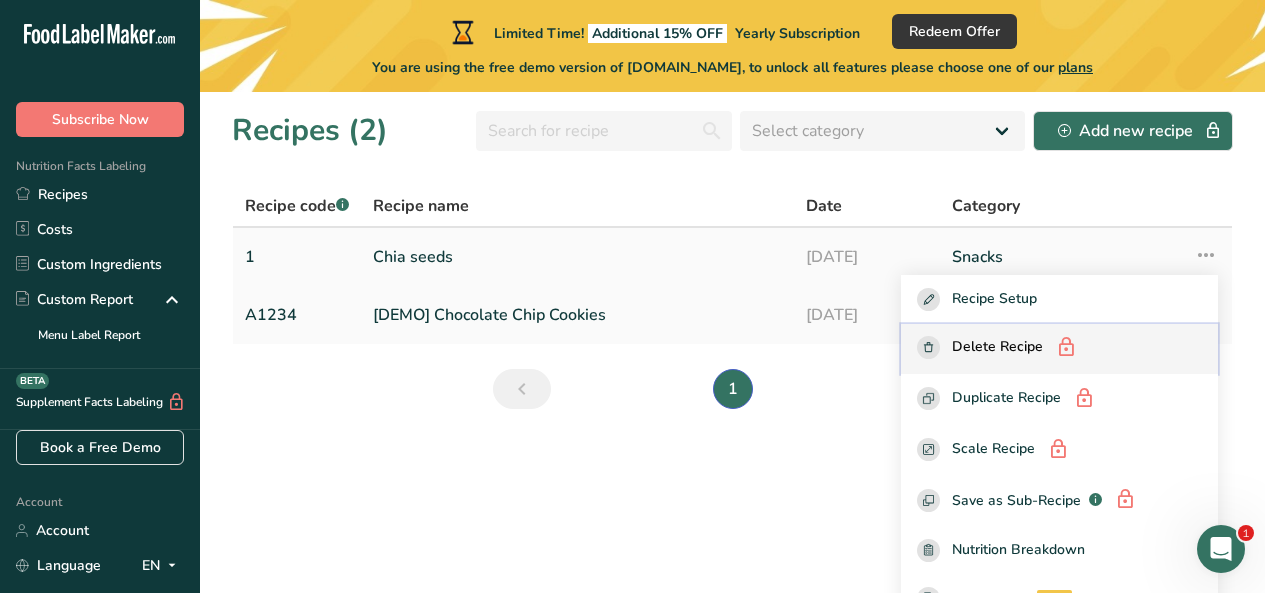 click on "Delete Recipe" at bounding box center [997, 348] 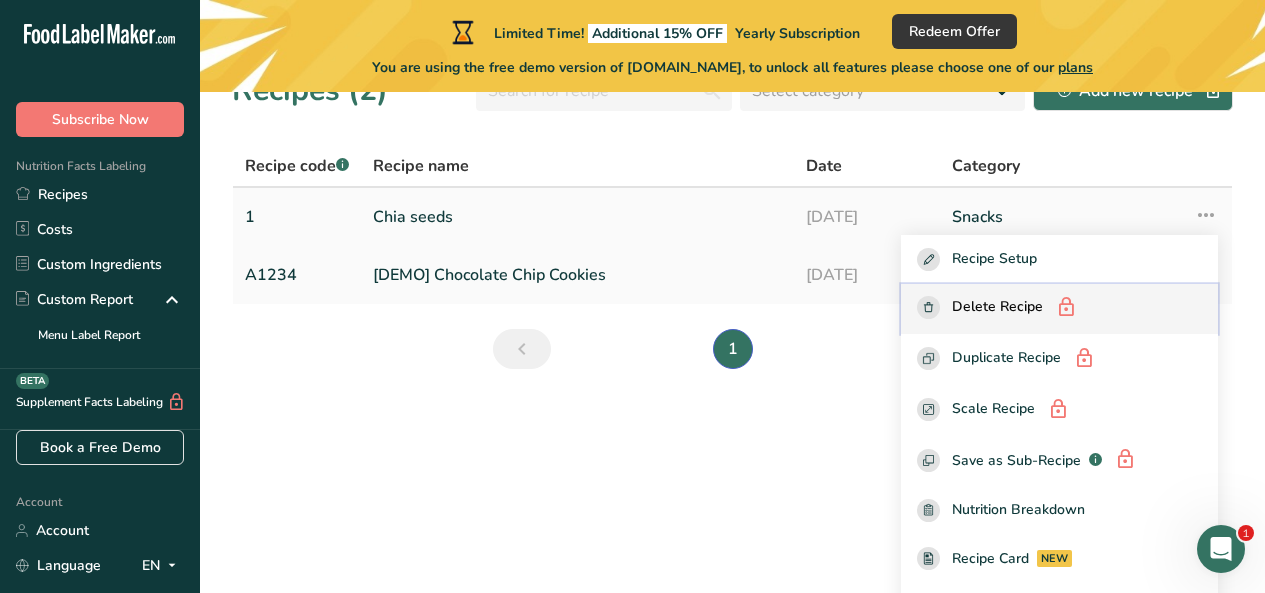 scroll, scrollTop: 131, scrollLeft: 0, axis: vertical 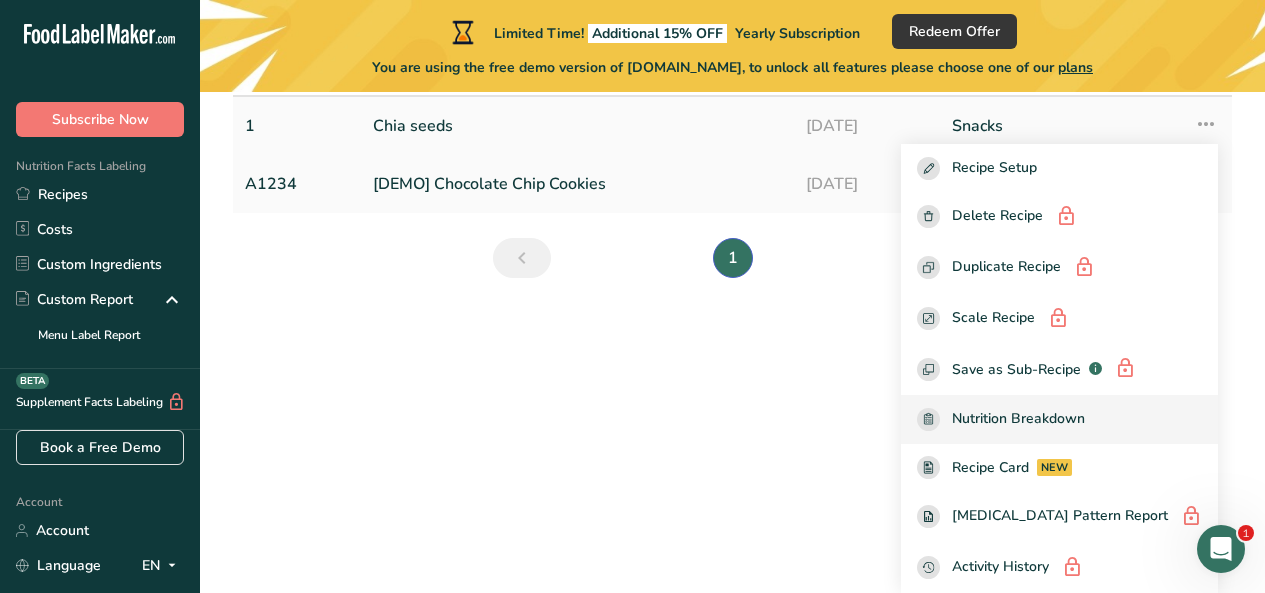 click on "Nutrition Breakdown" at bounding box center [1018, 419] 